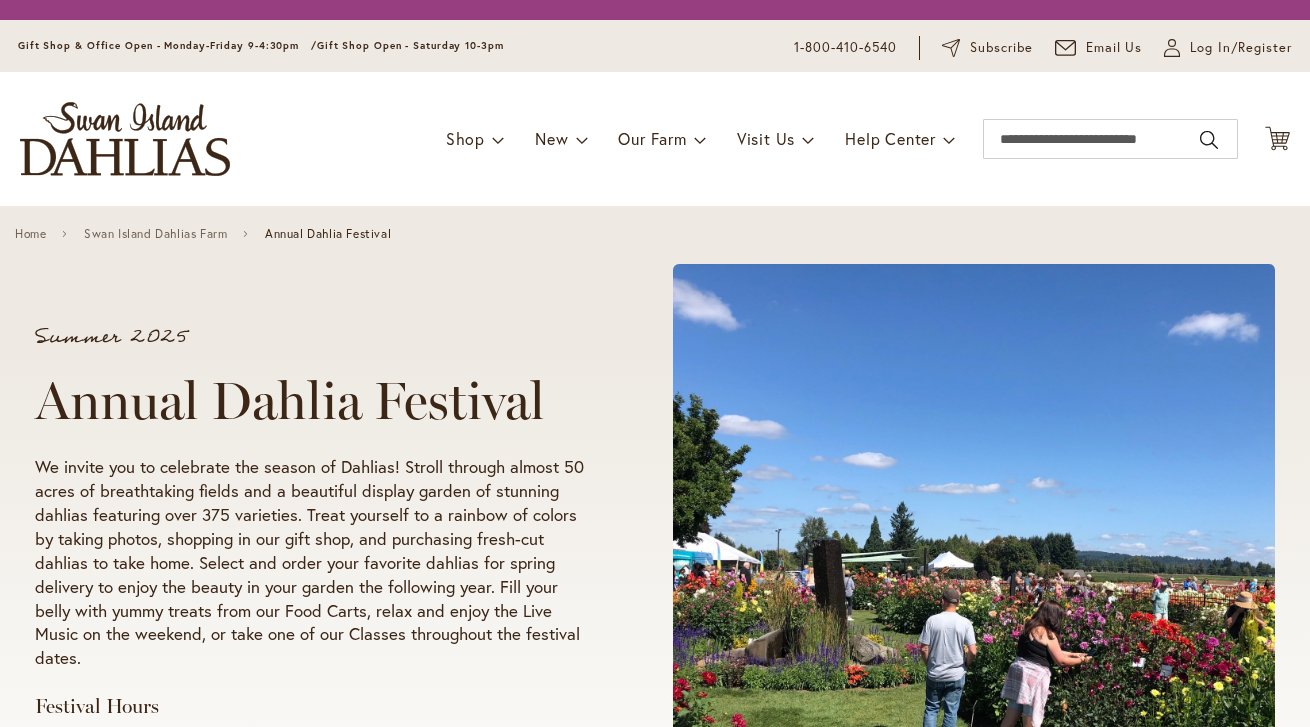 scroll, scrollTop: 0, scrollLeft: 0, axis: both 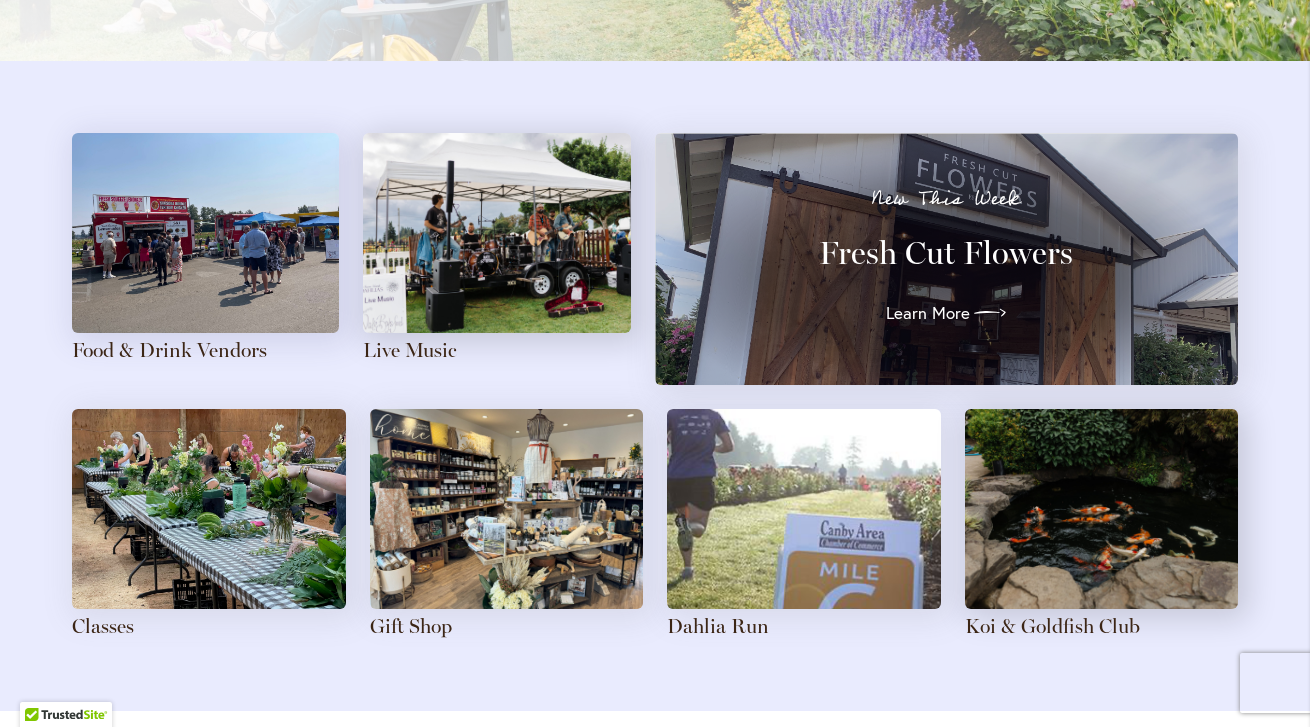 click at bounding box center [1102, 509] 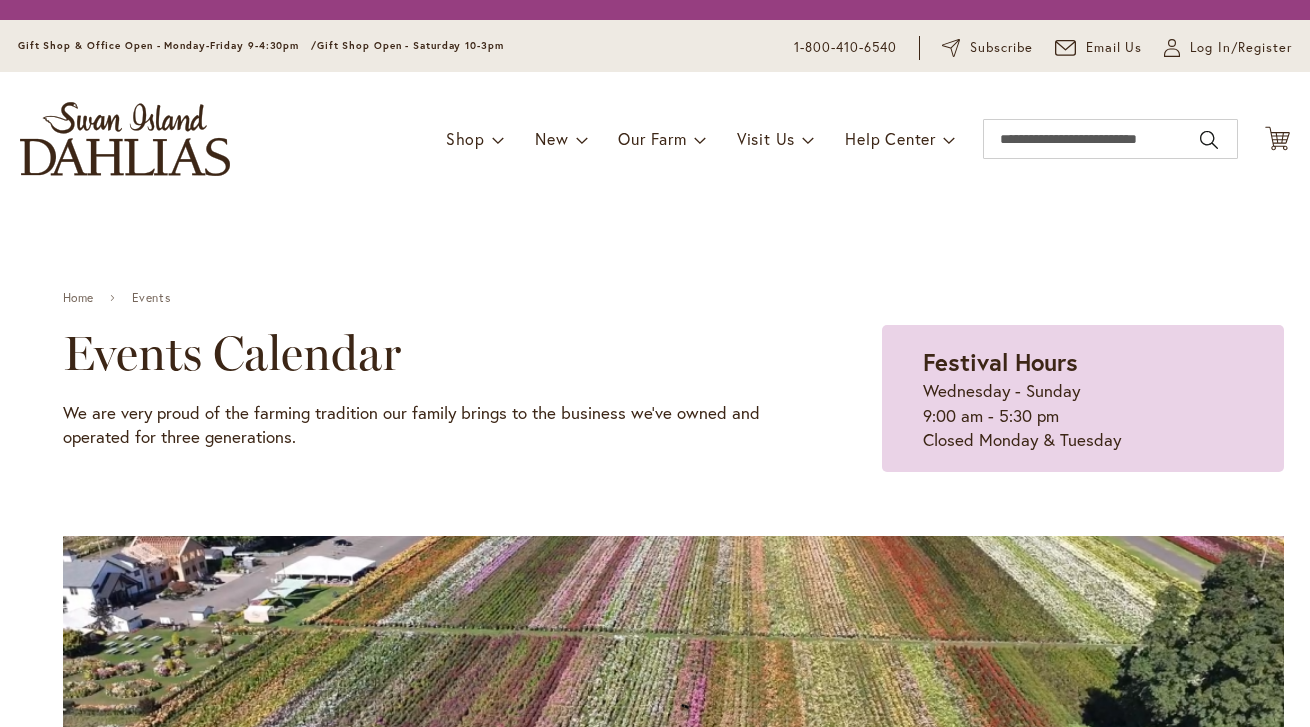 scroll, scrollTop: 0, scrollLeft: 0, axis: both 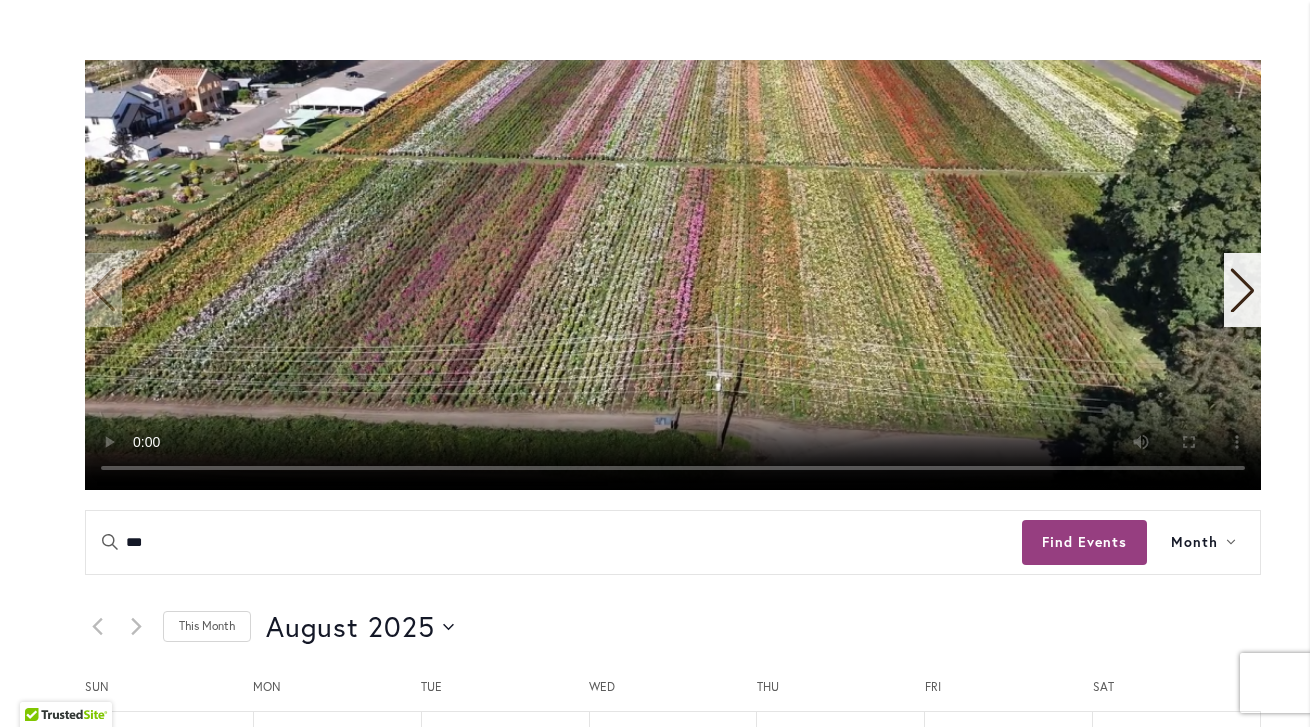 click 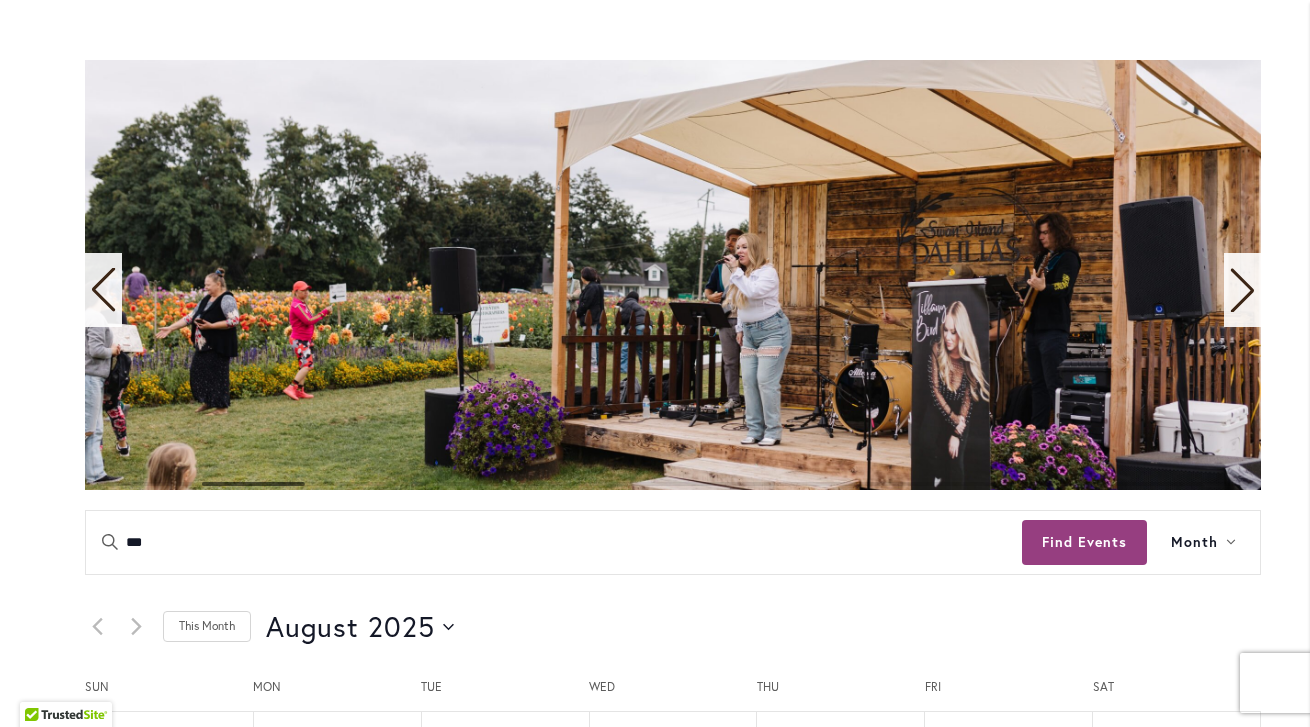 click 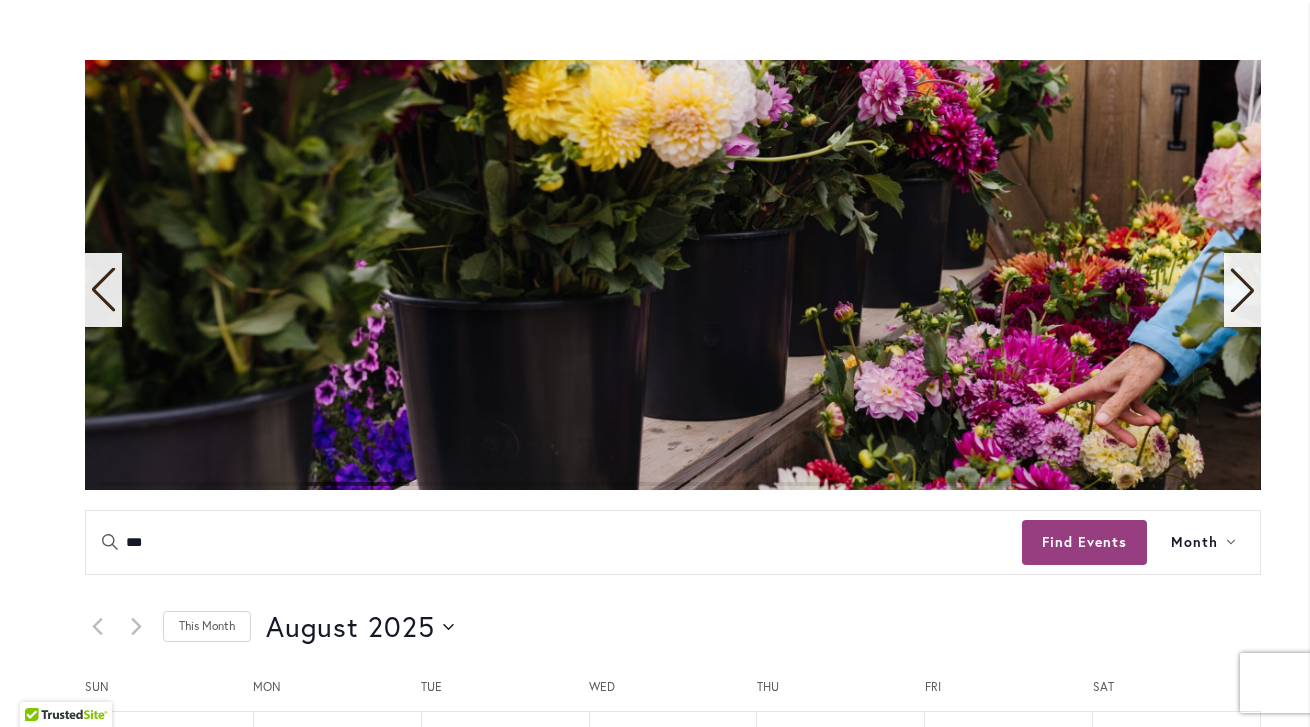 click 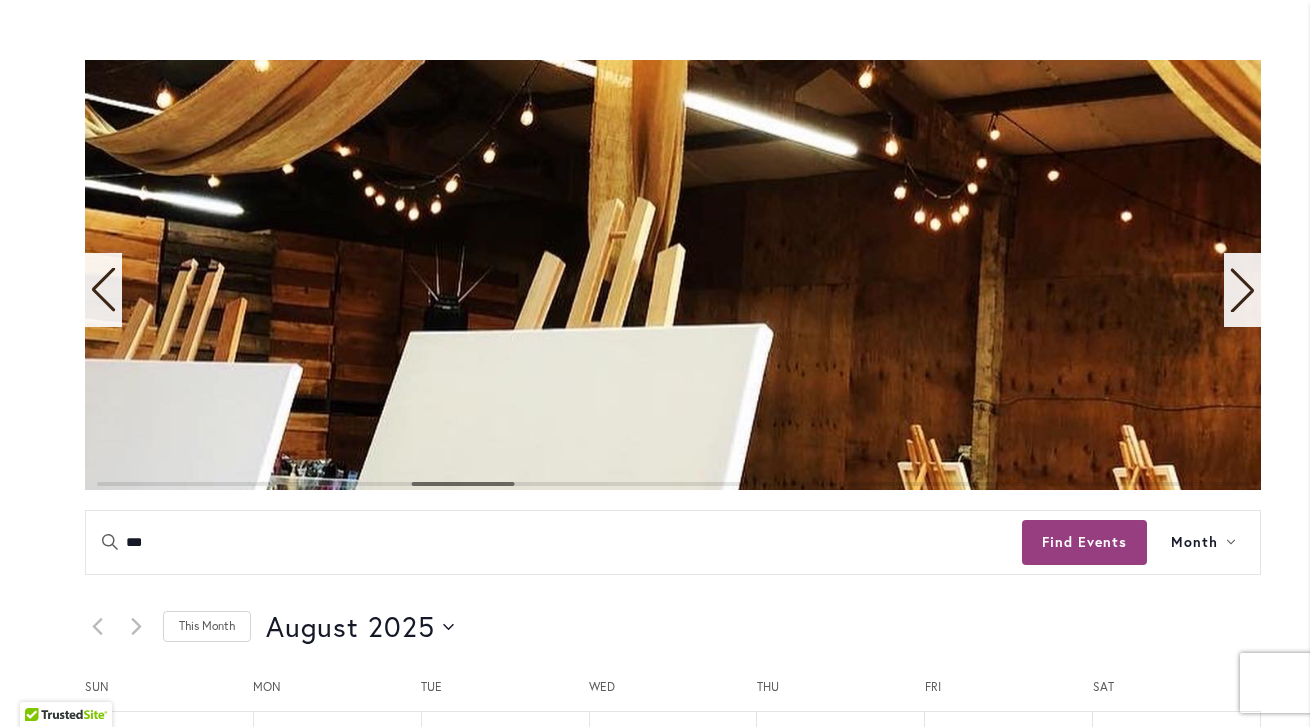 click 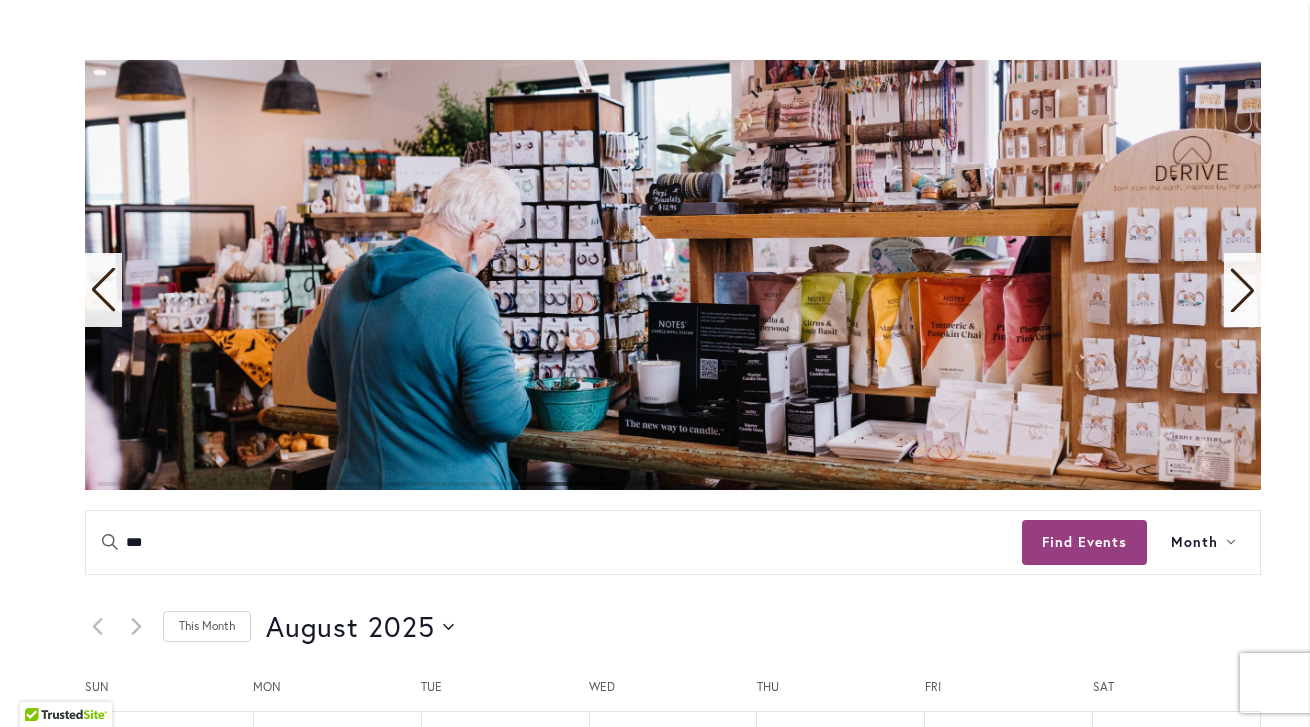 click 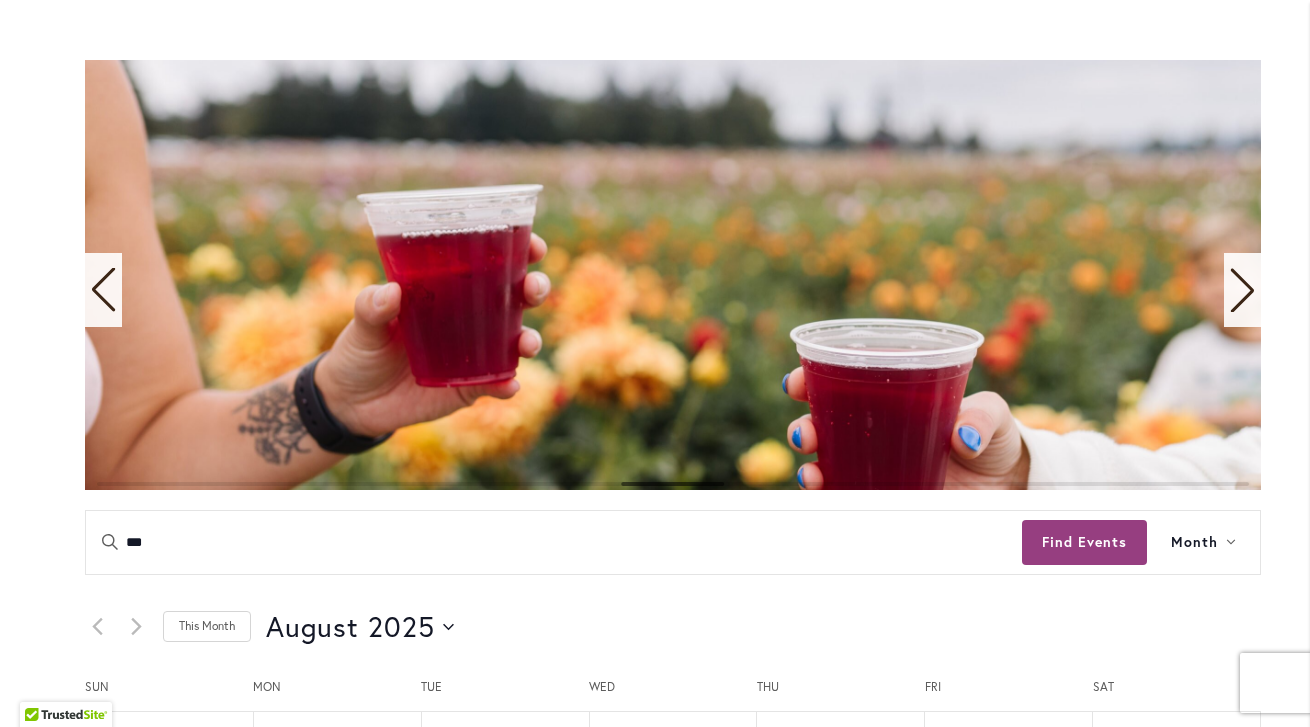 click 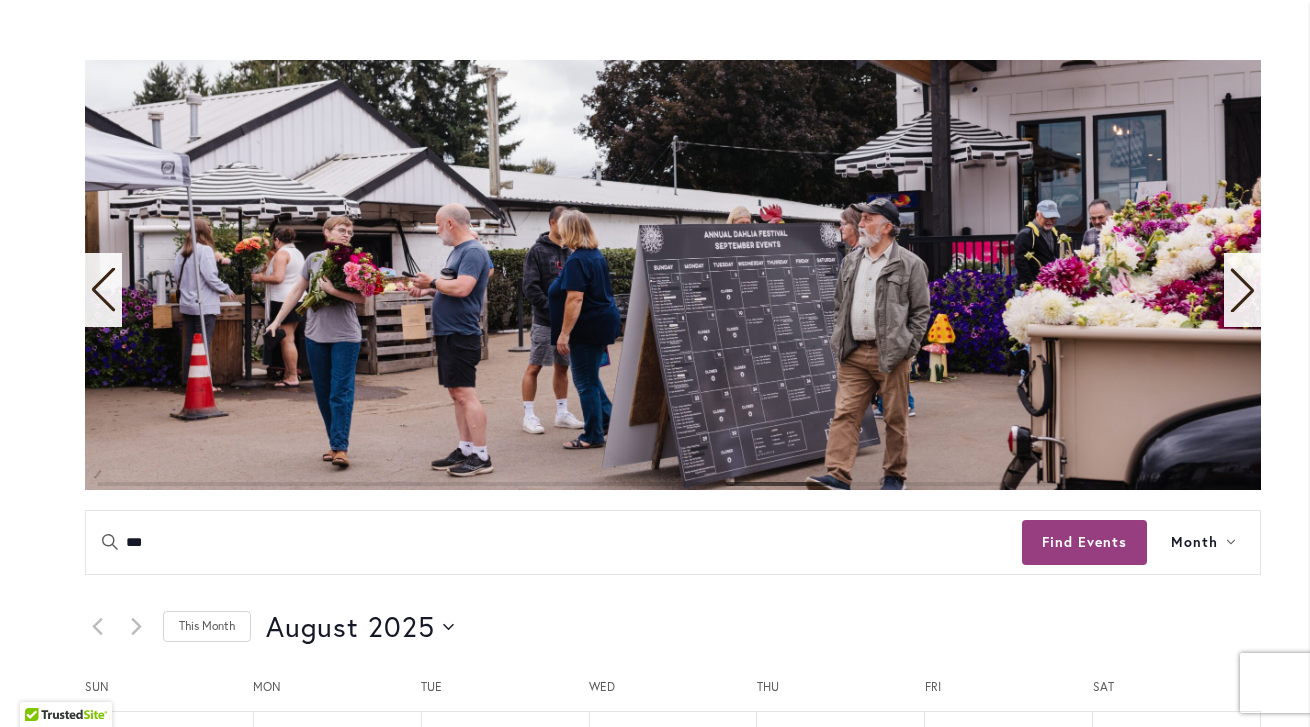 click 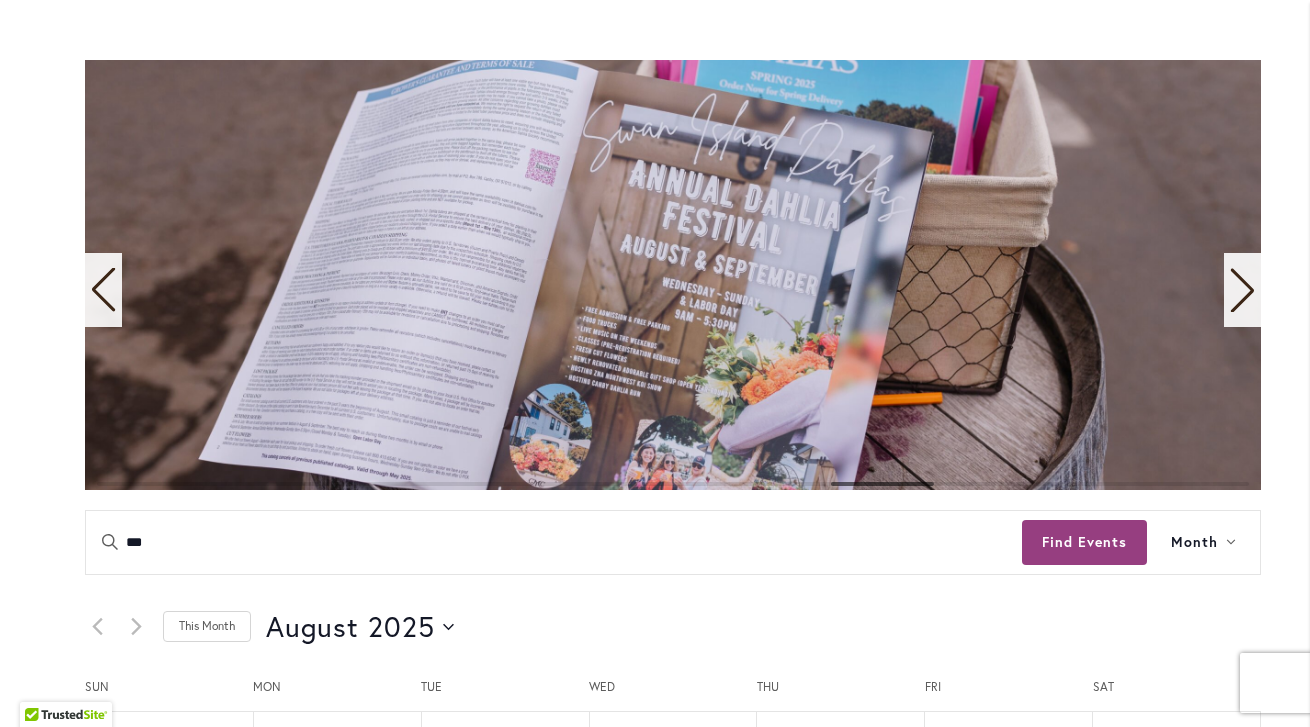 click 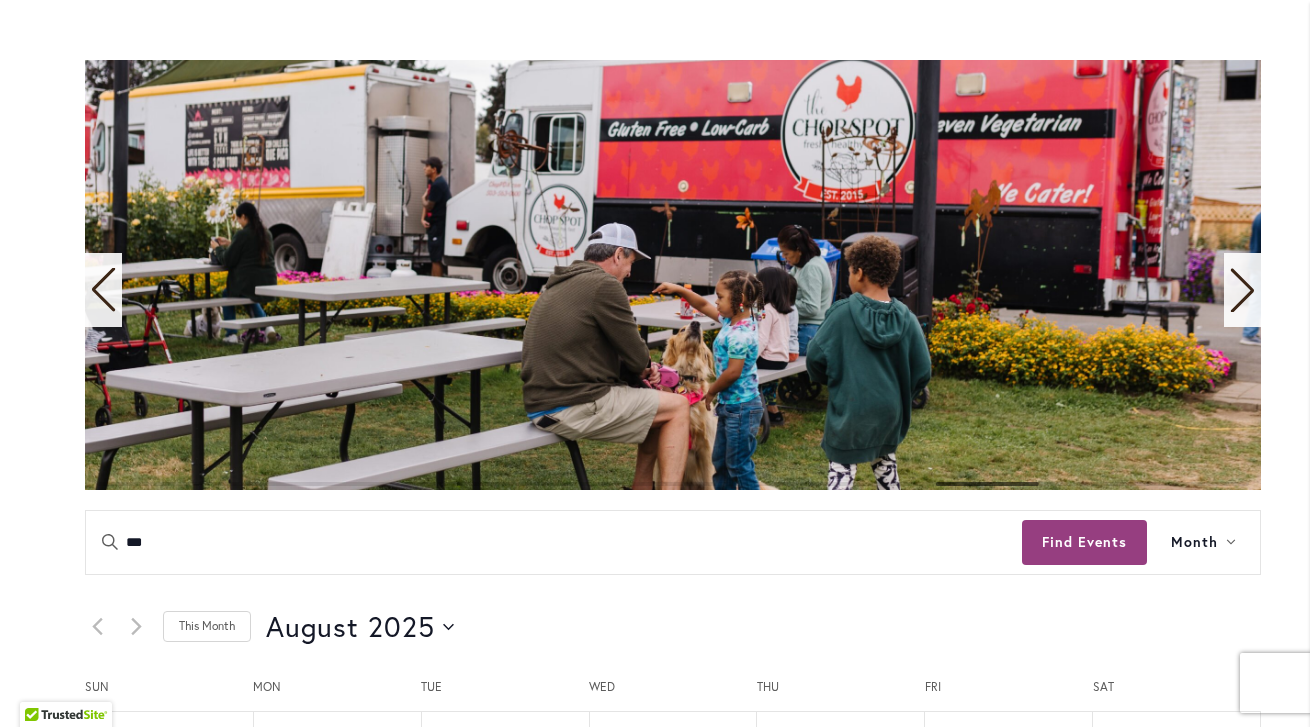click 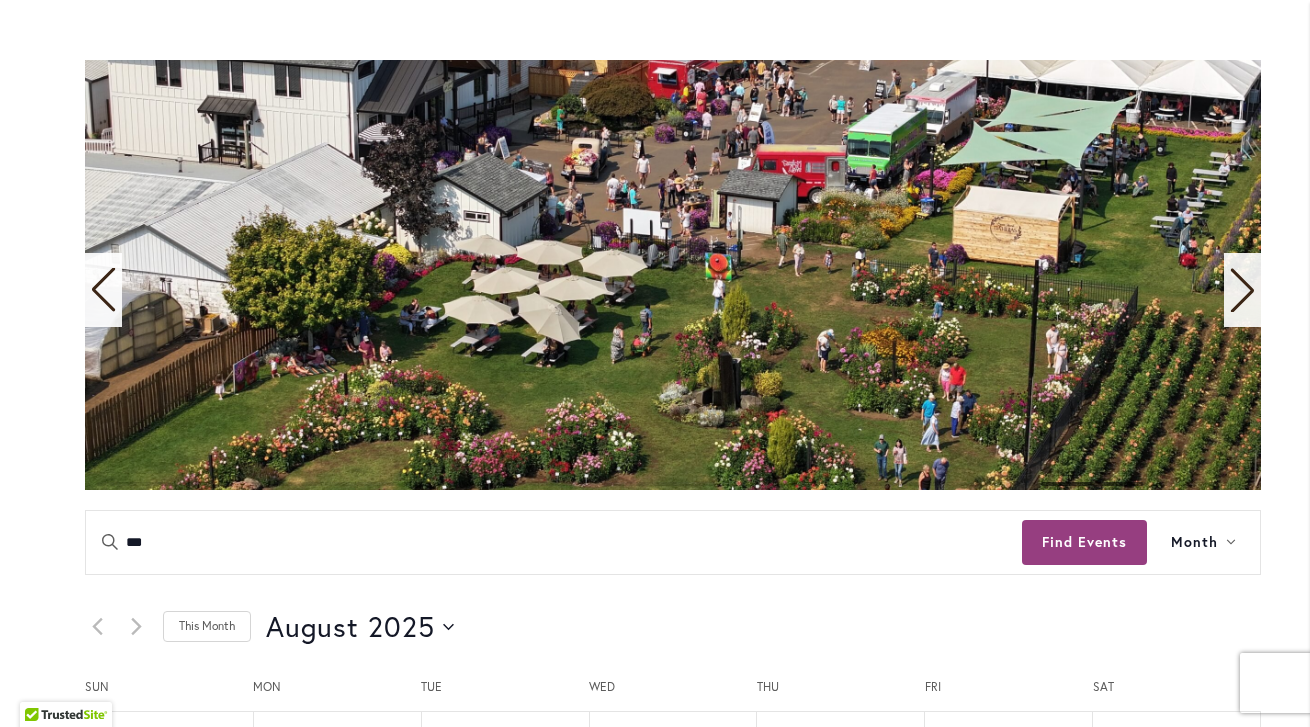 click 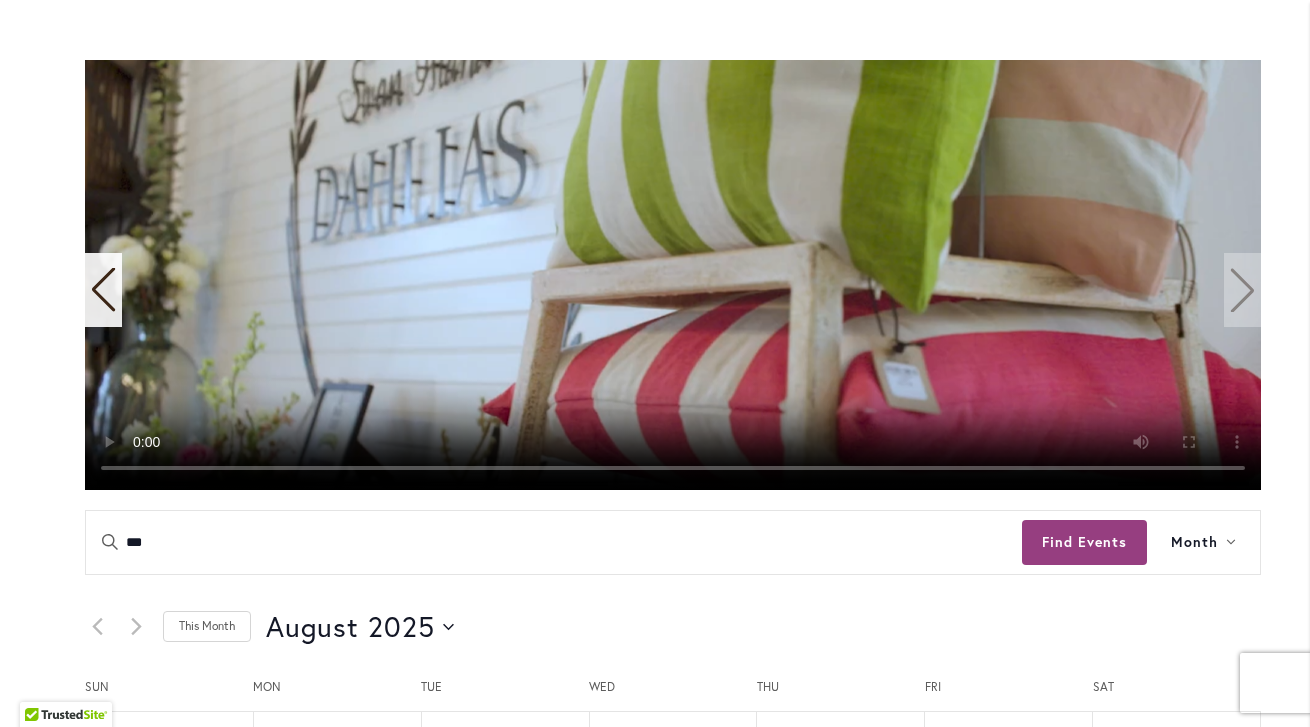 click at bounding box center (673, 275) 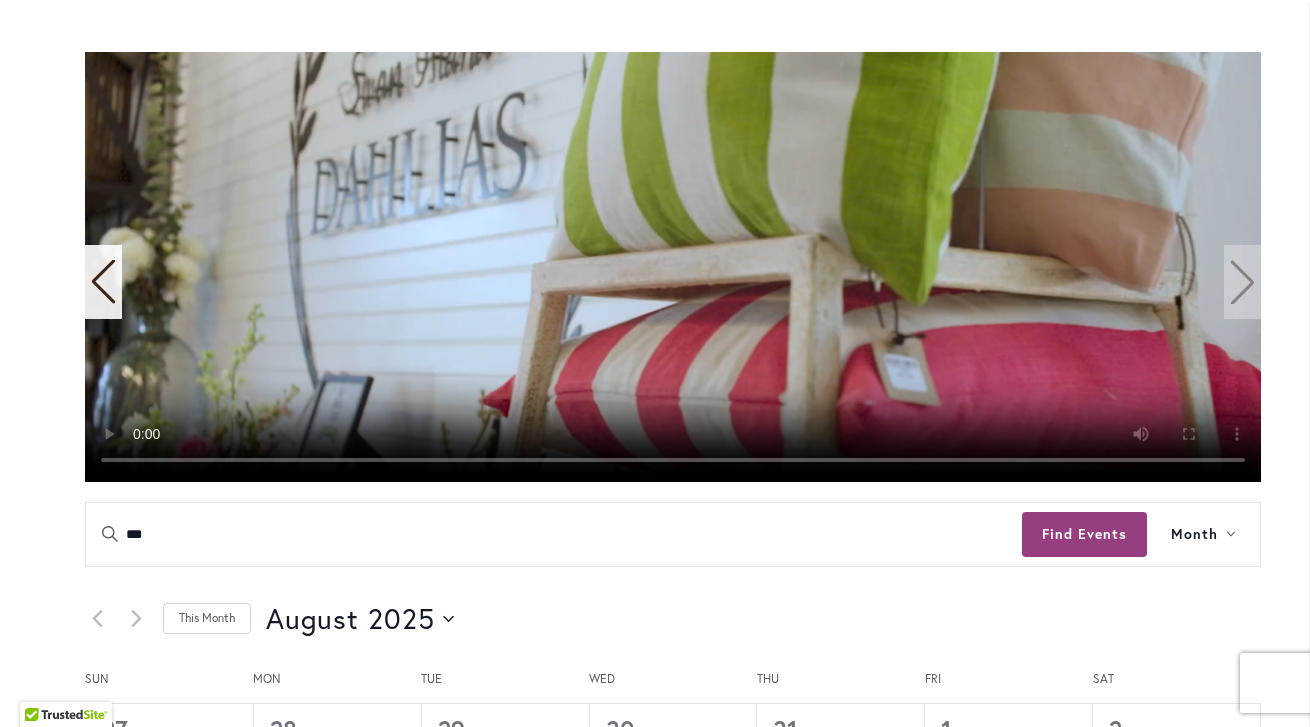 scroll, scrollTop: 438, scrollLeft: 0, axis: vertical 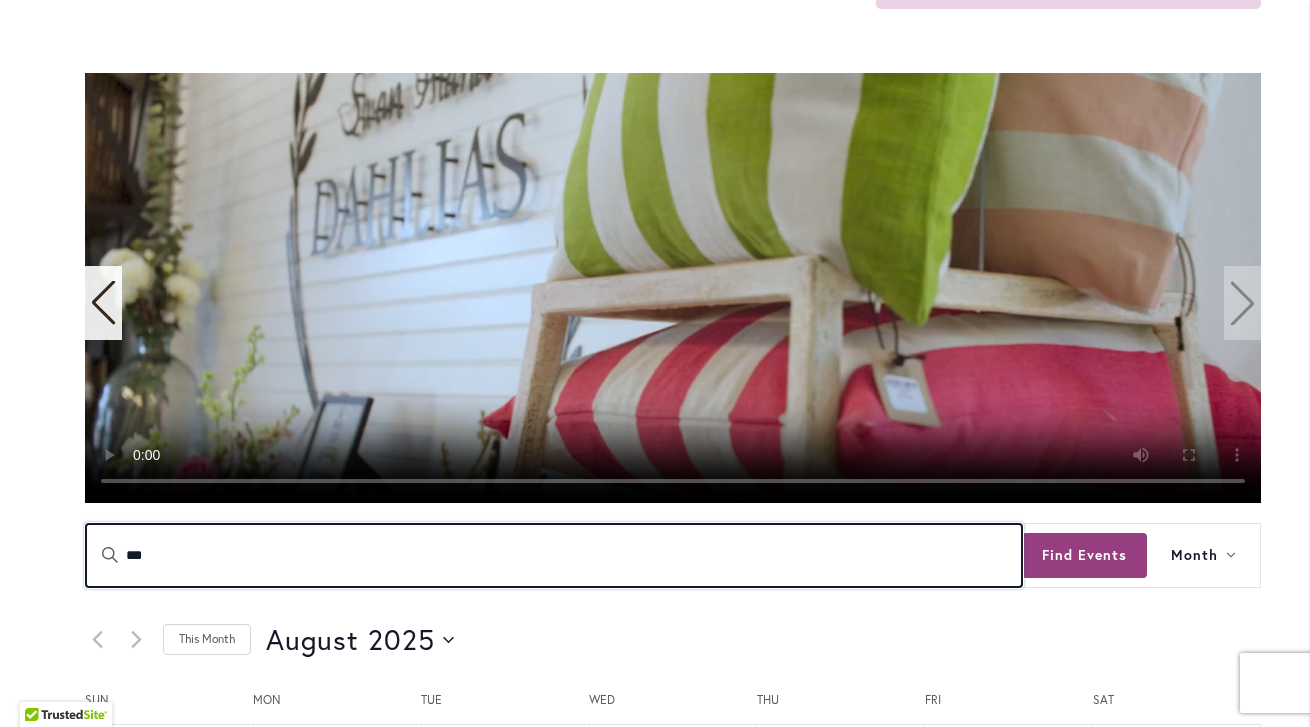 click on "***" at bounding box center [554, 555] 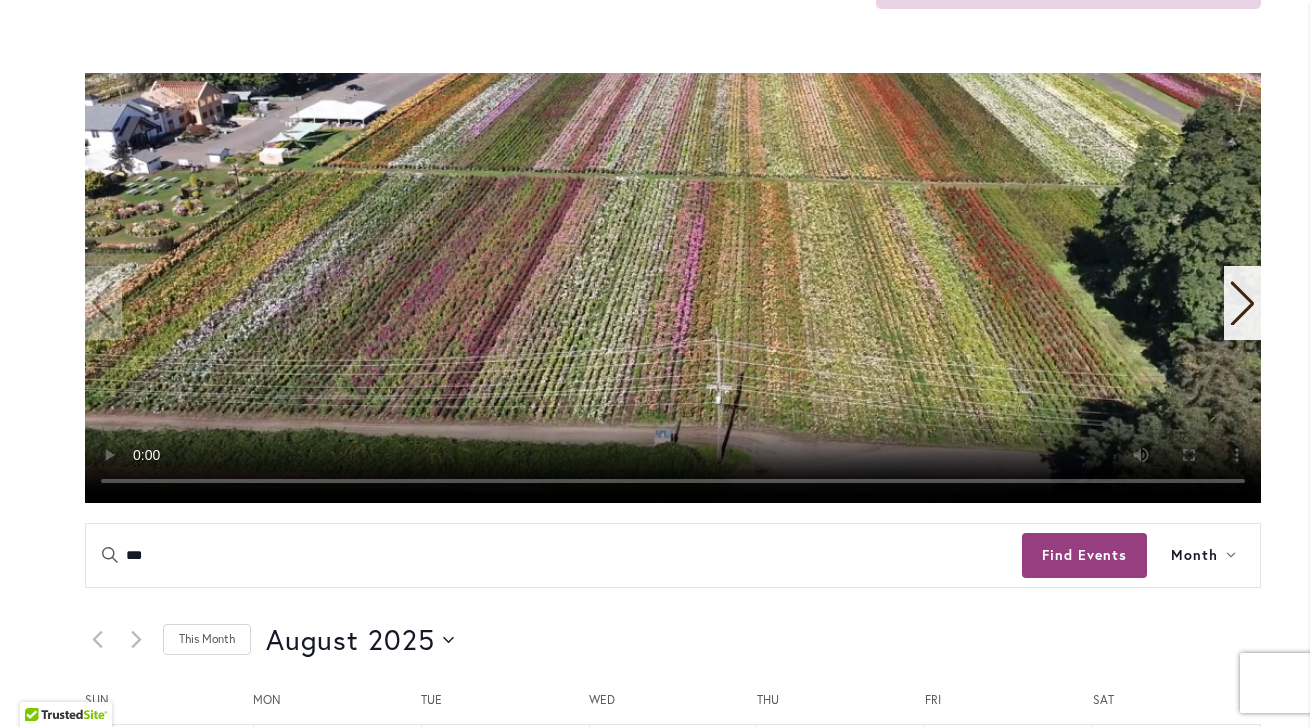 type 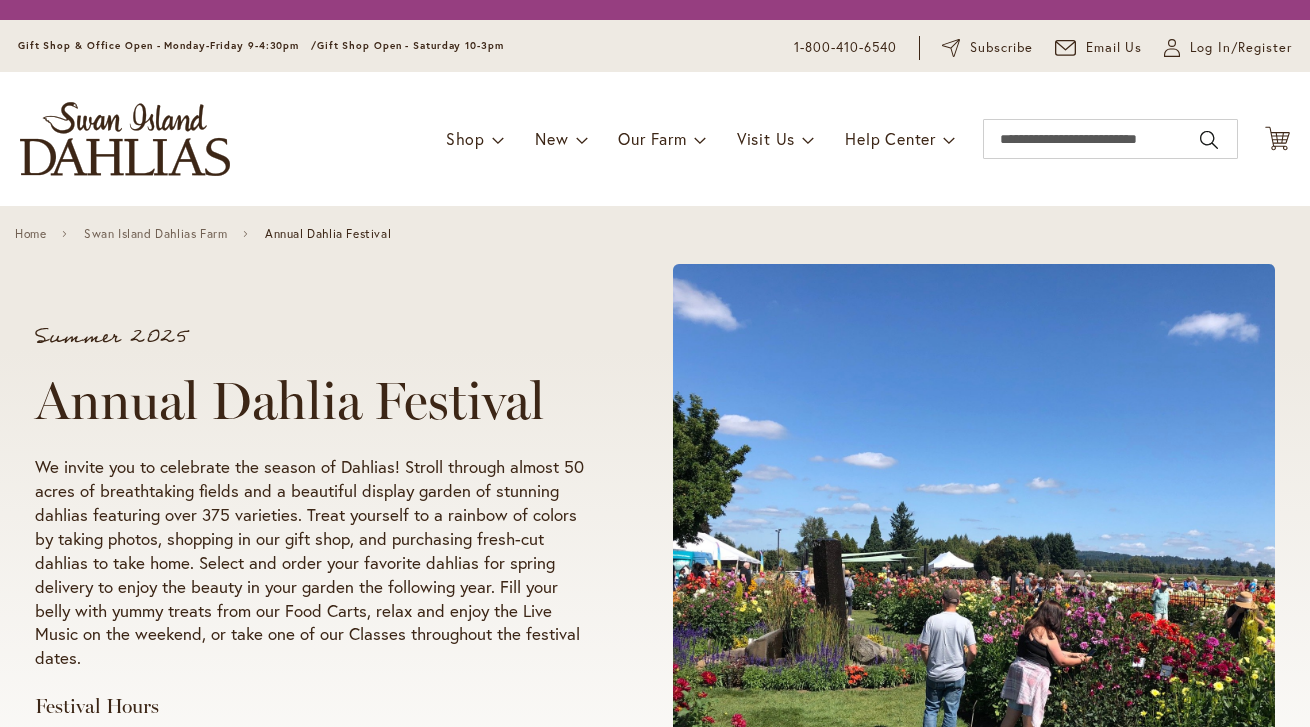 scroll, scrollTop: 0, scrollLeft: 0, axis: both 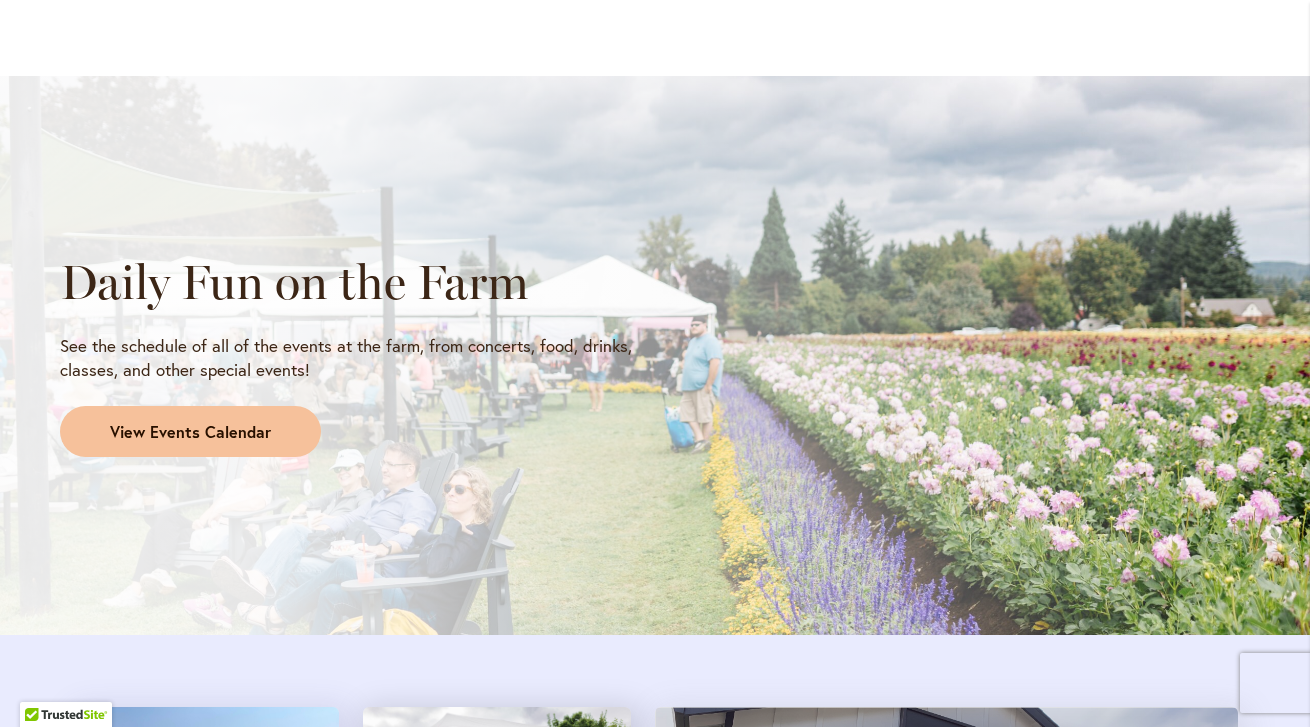 click on "View Events Calendar" at bounding box center [190, 432] 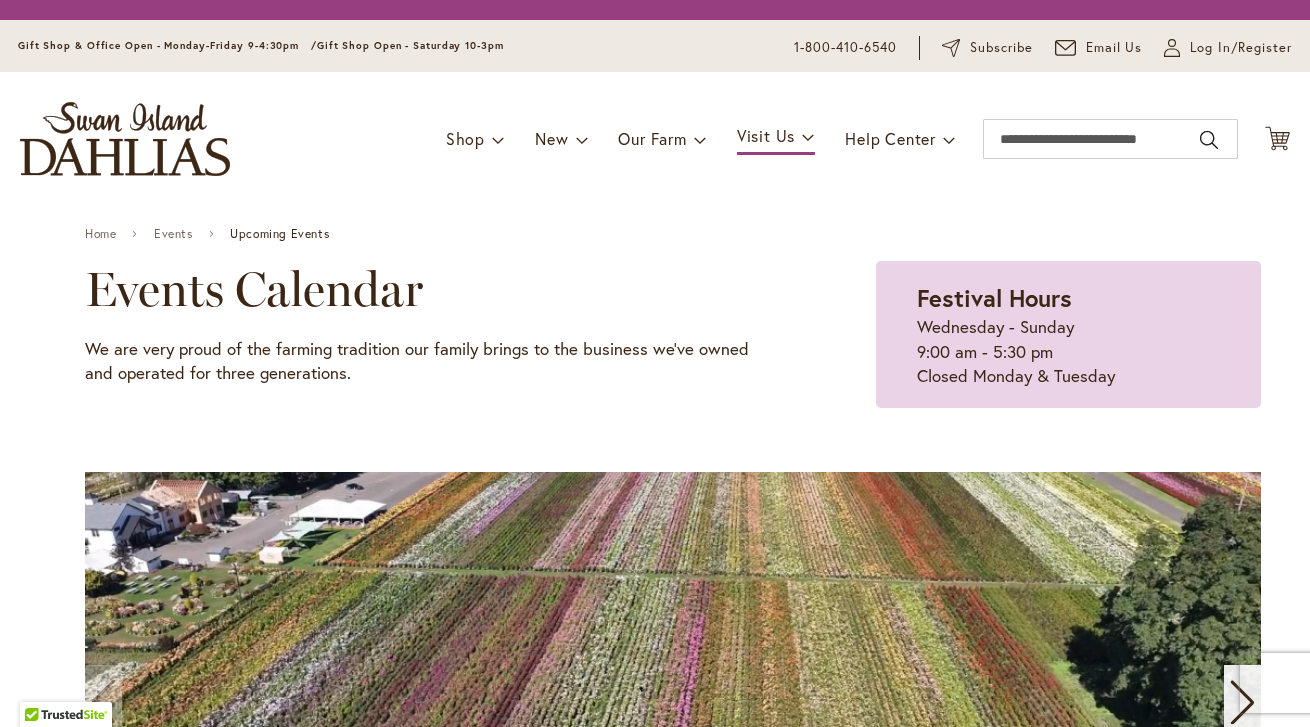 scroll, scrollTop: 0, scrollLeft: 0, axis: both 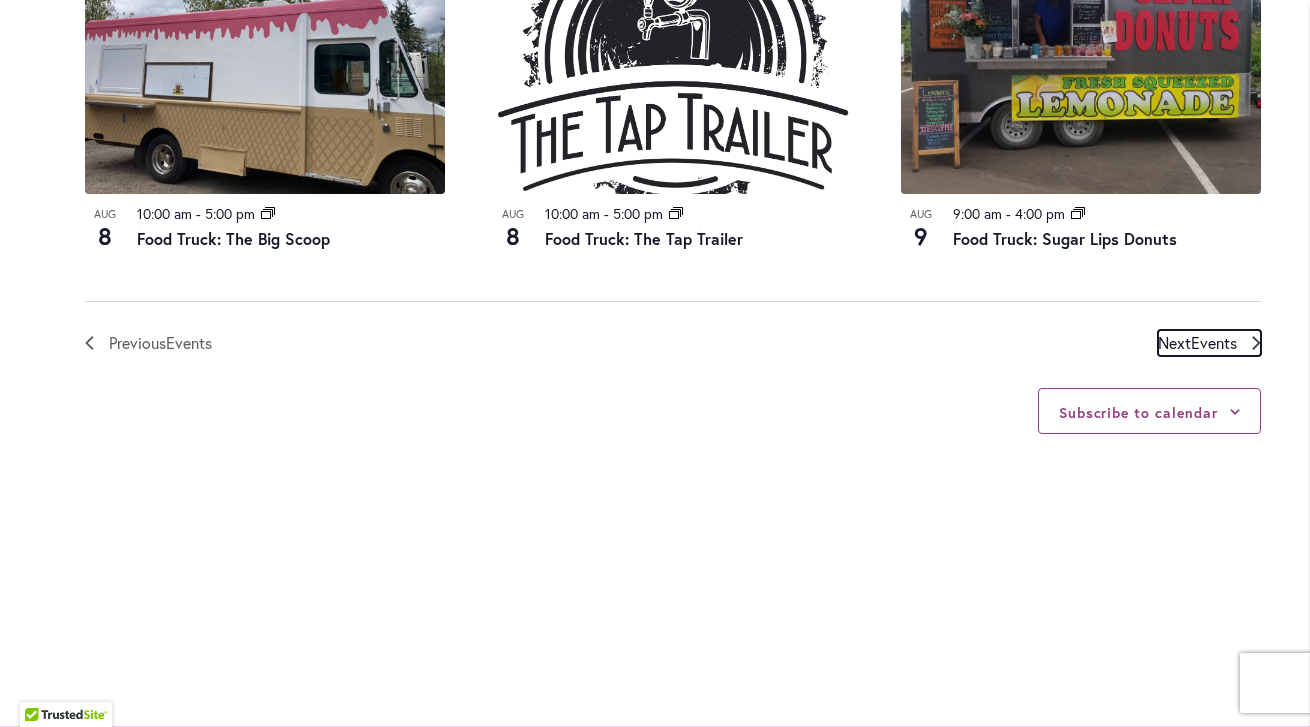 click on "Next  Events" at bounding box center (1209, 343) 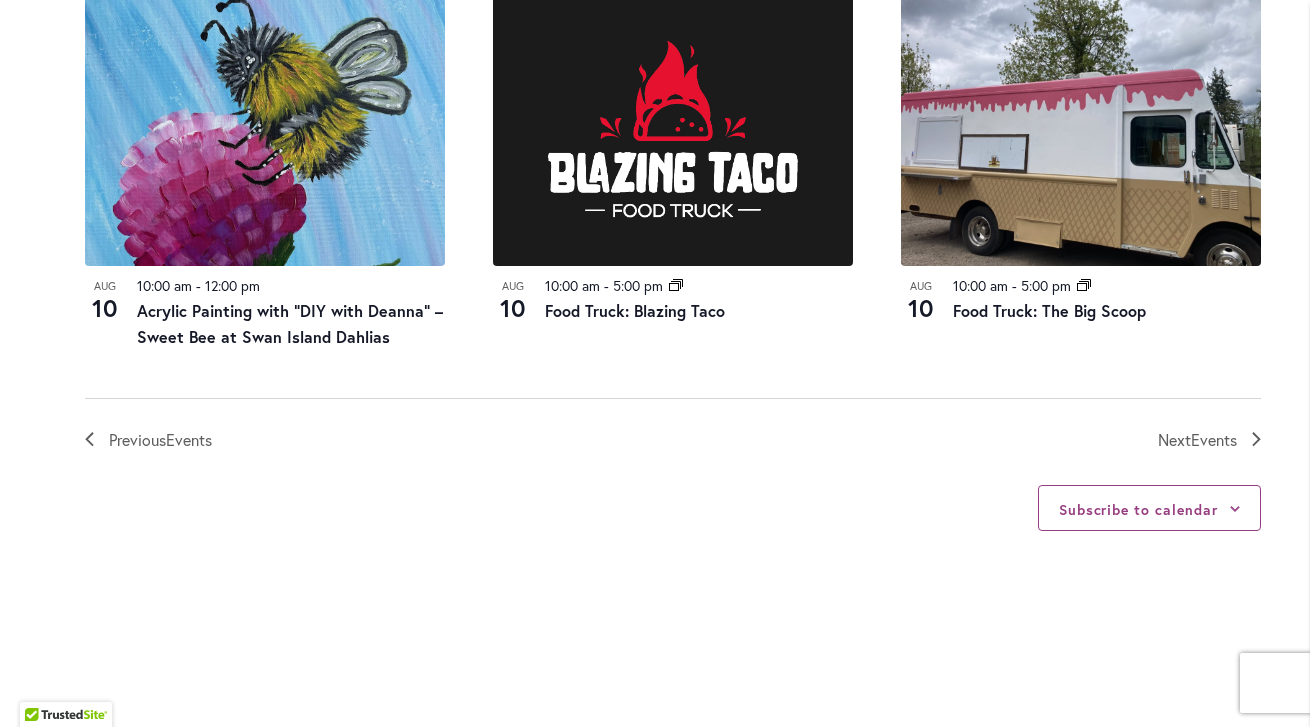 scroll, scrollTop: 2311, scrollLeft: 0, axis: vertical 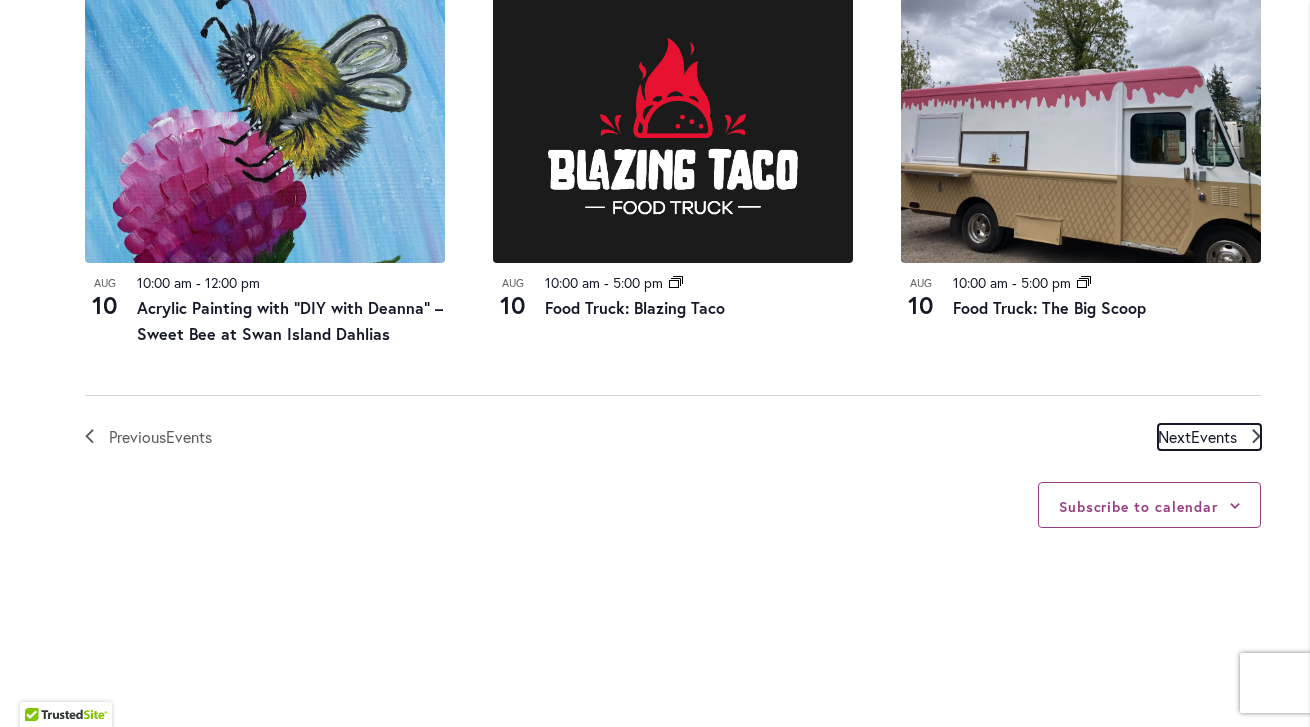 click 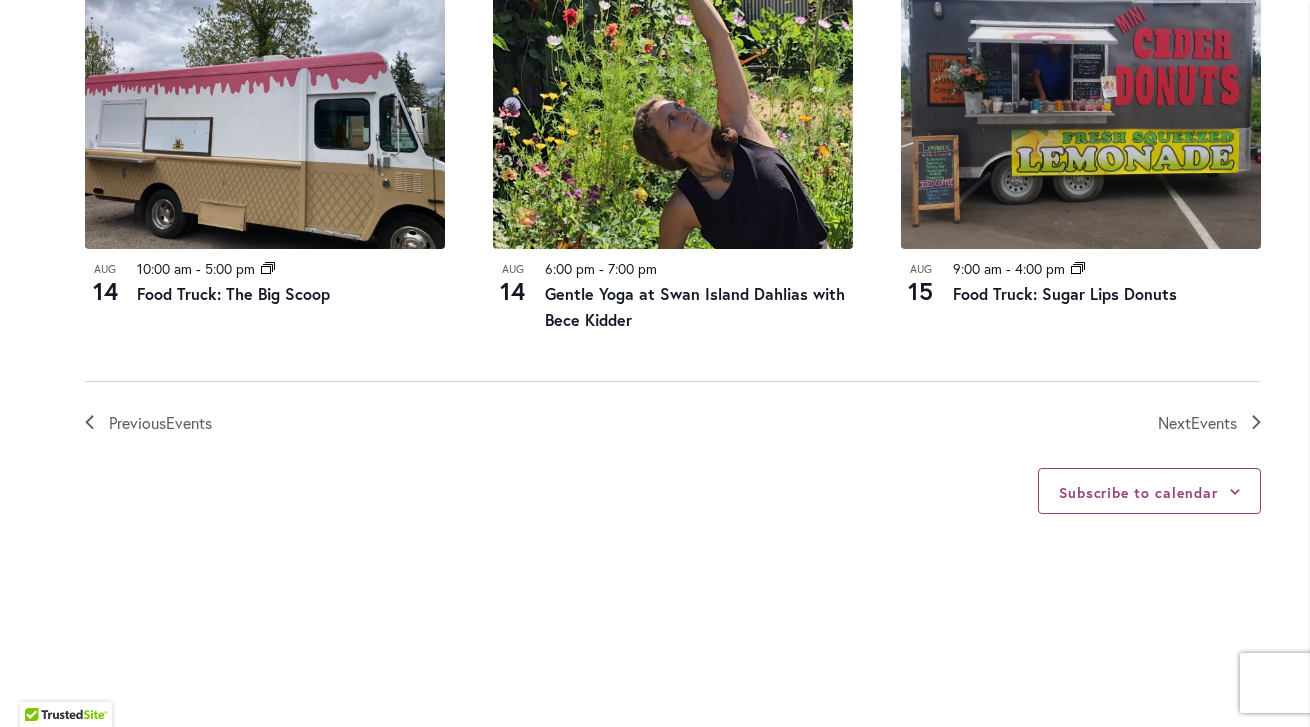 scroll, scrollTop: 2325, scrollLeft: 0, axis: vertical 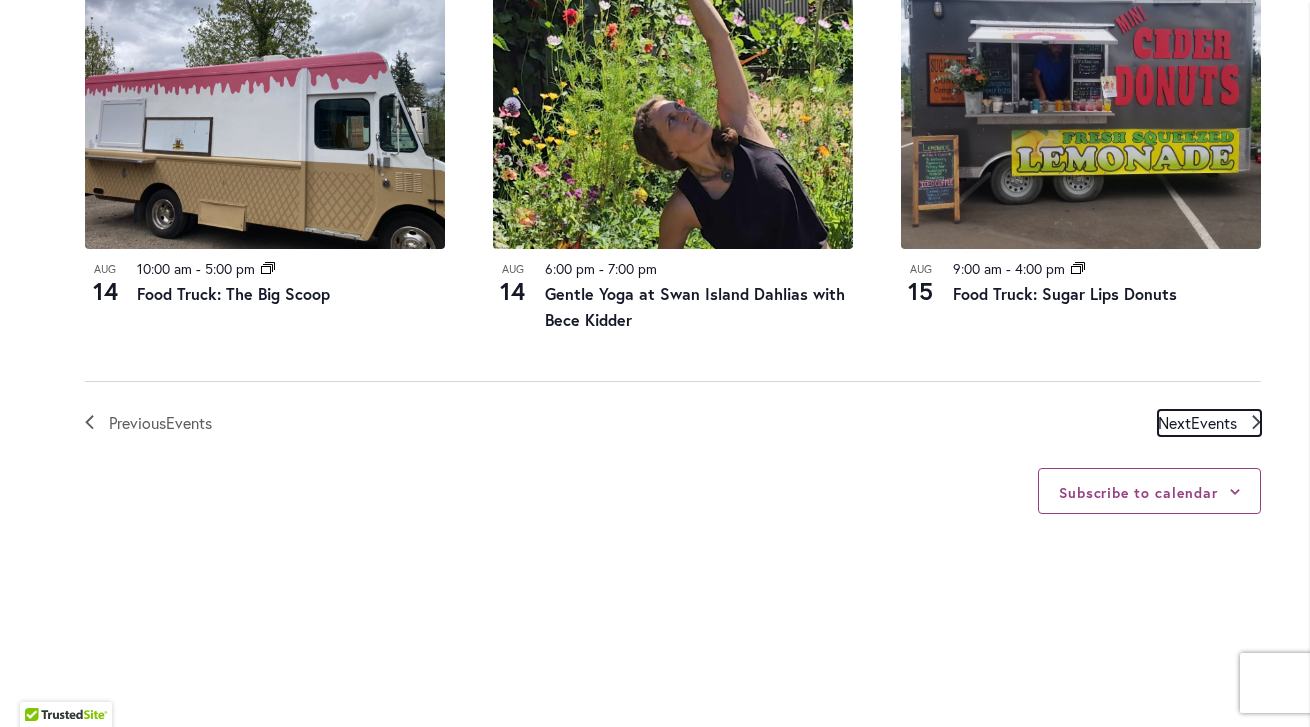 click on "Next  Events" at bounding box center [1209, 423] 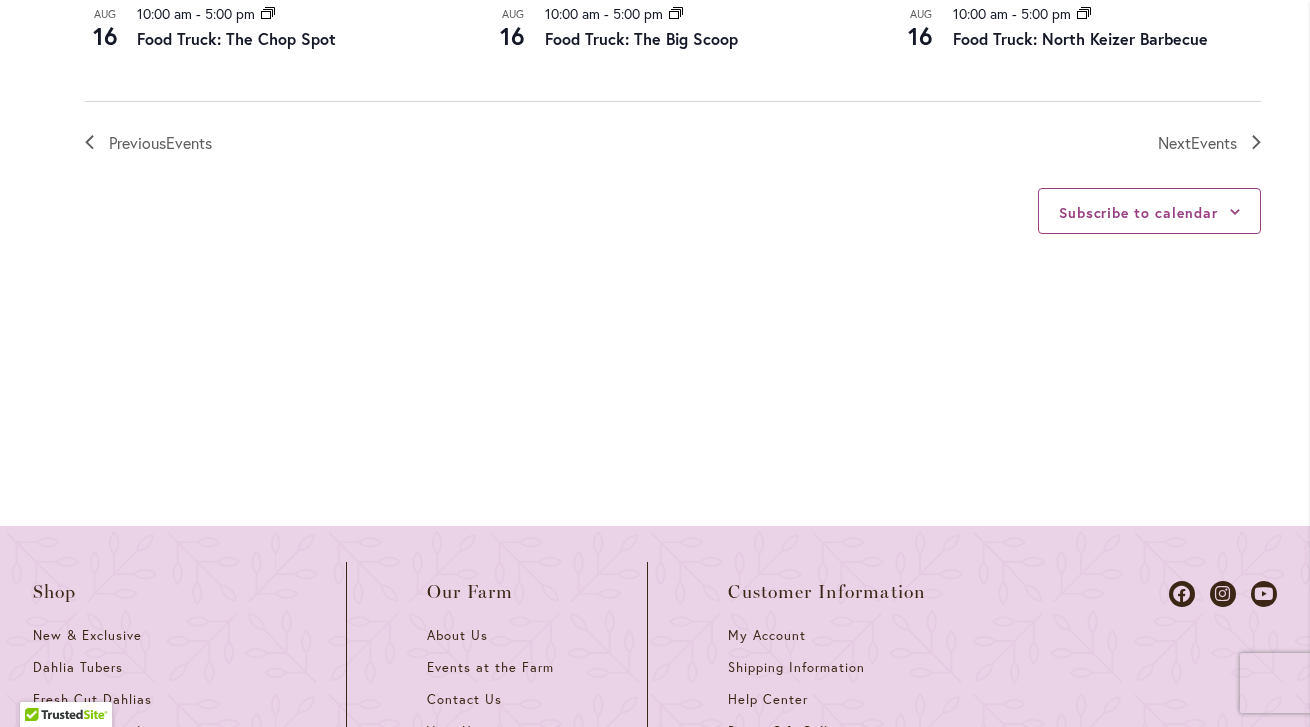 scroll, scrollTop: 2607, scrollLeft: 0, axis: vertical 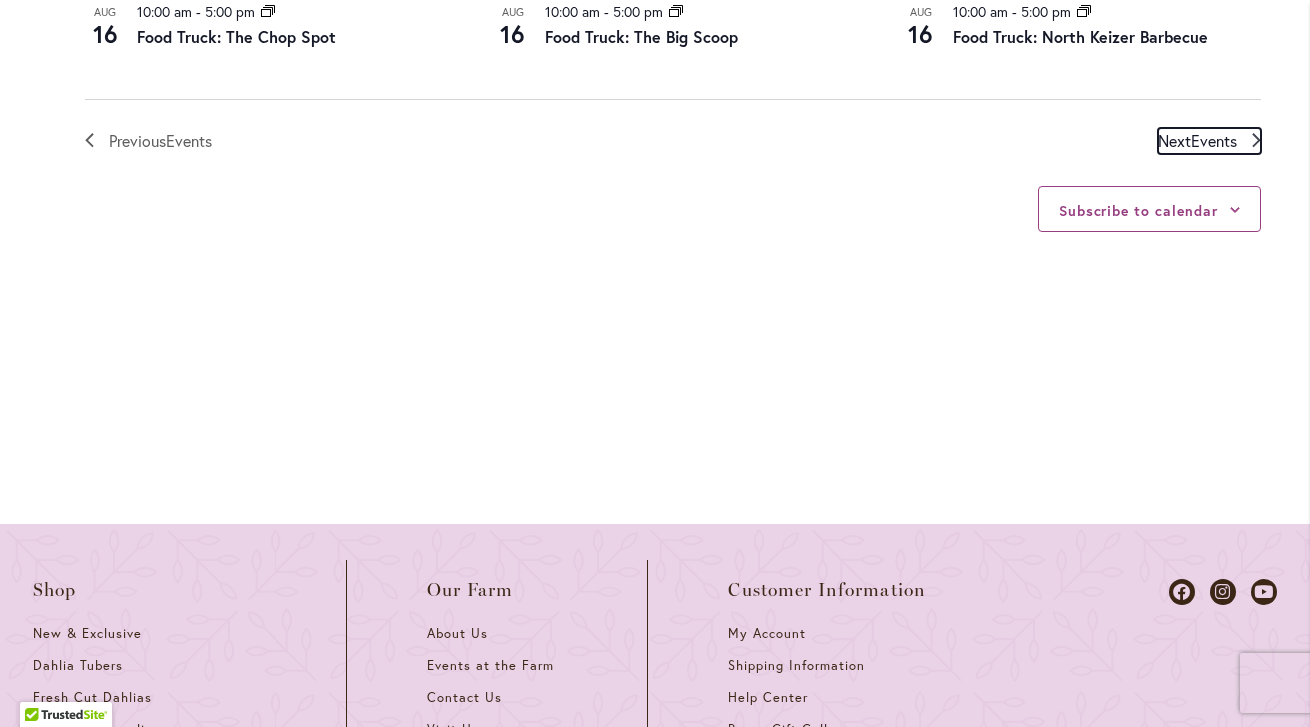 click on "Events" at bounding box center (1214, 140) 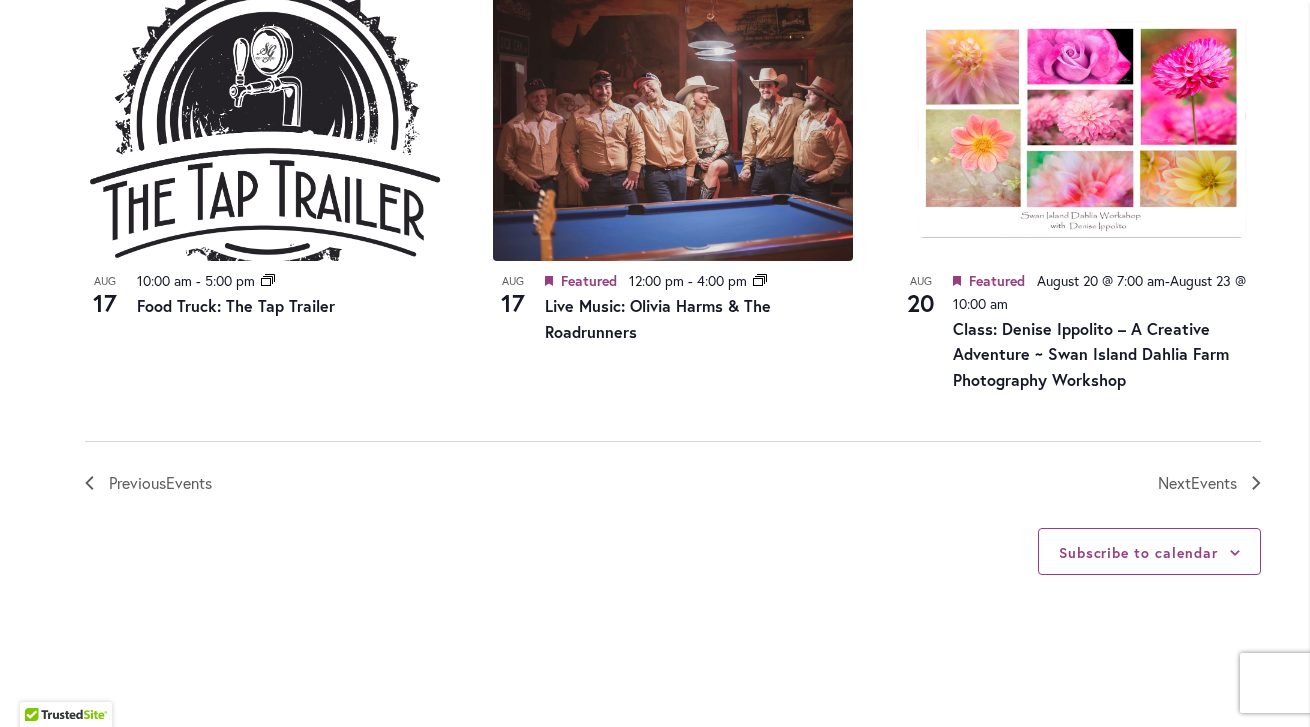 scroll, scrollTop: 2325, scrollLeft: 0, axis: vertical 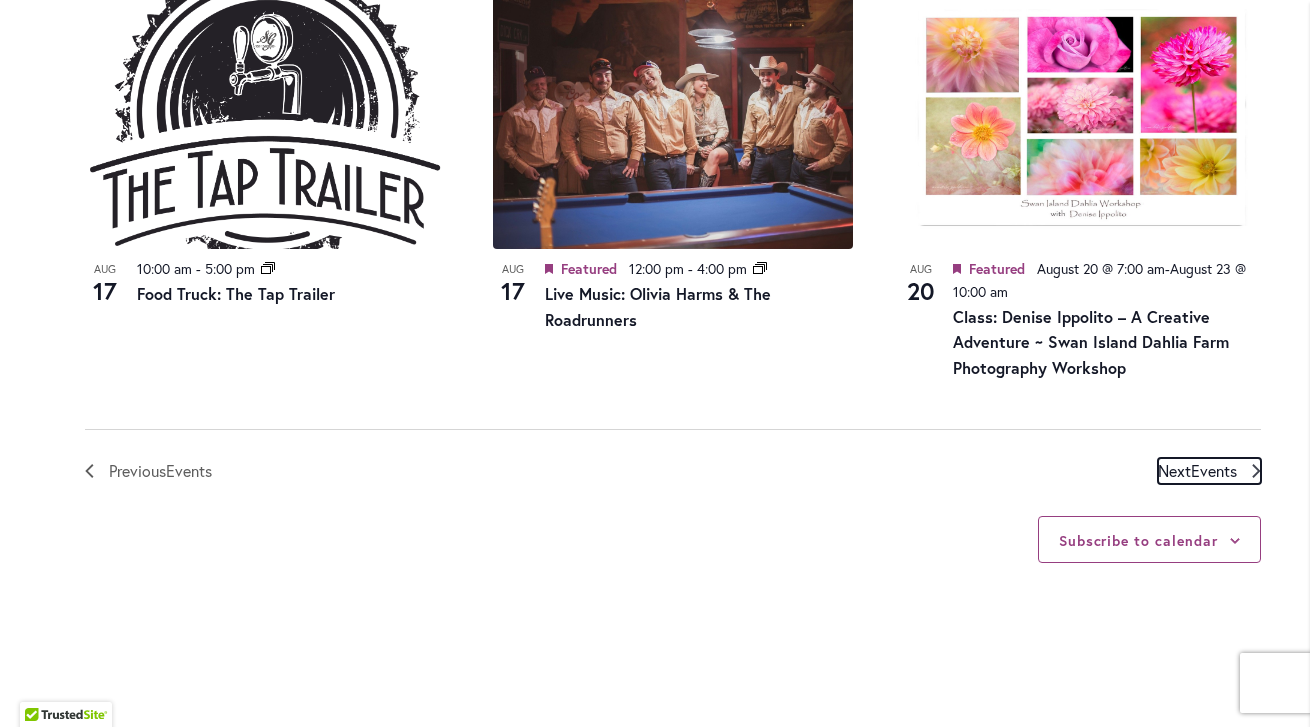 click on "Events" at bounding box center (1214, 470) 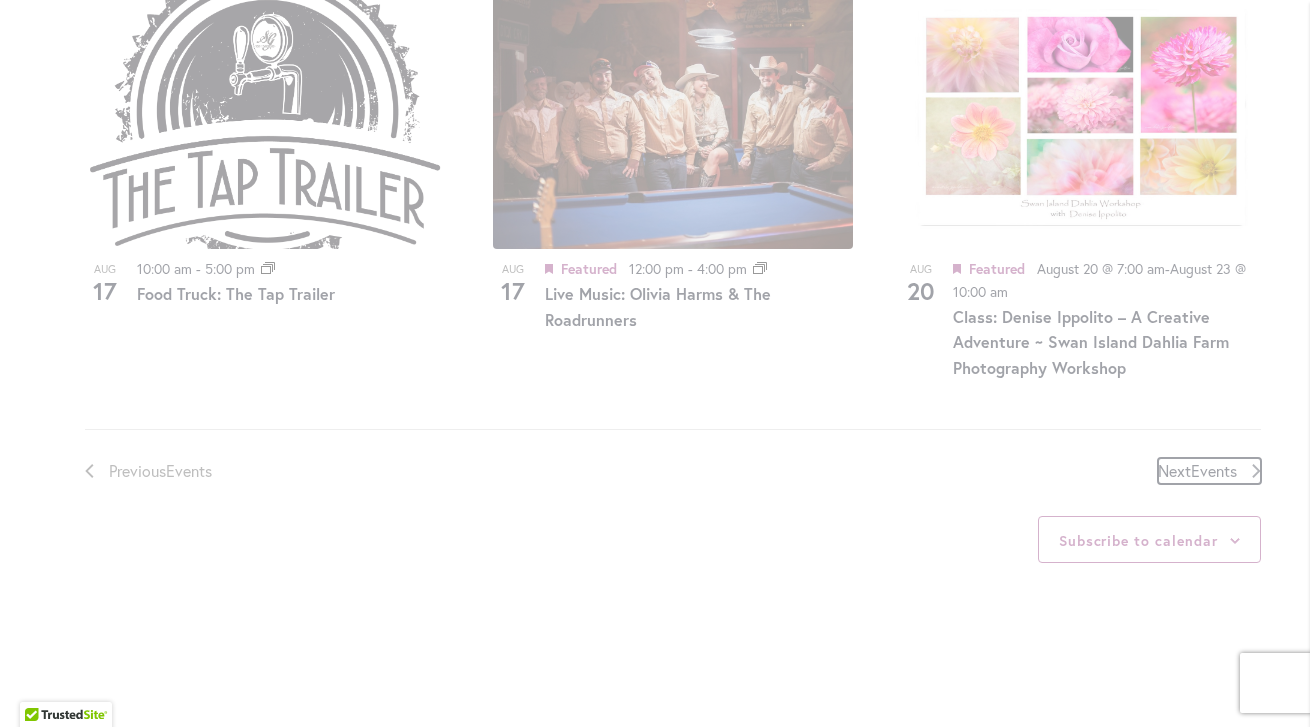 scroll, scrollTop: 986, scrollLeft: 0, axis: vertical 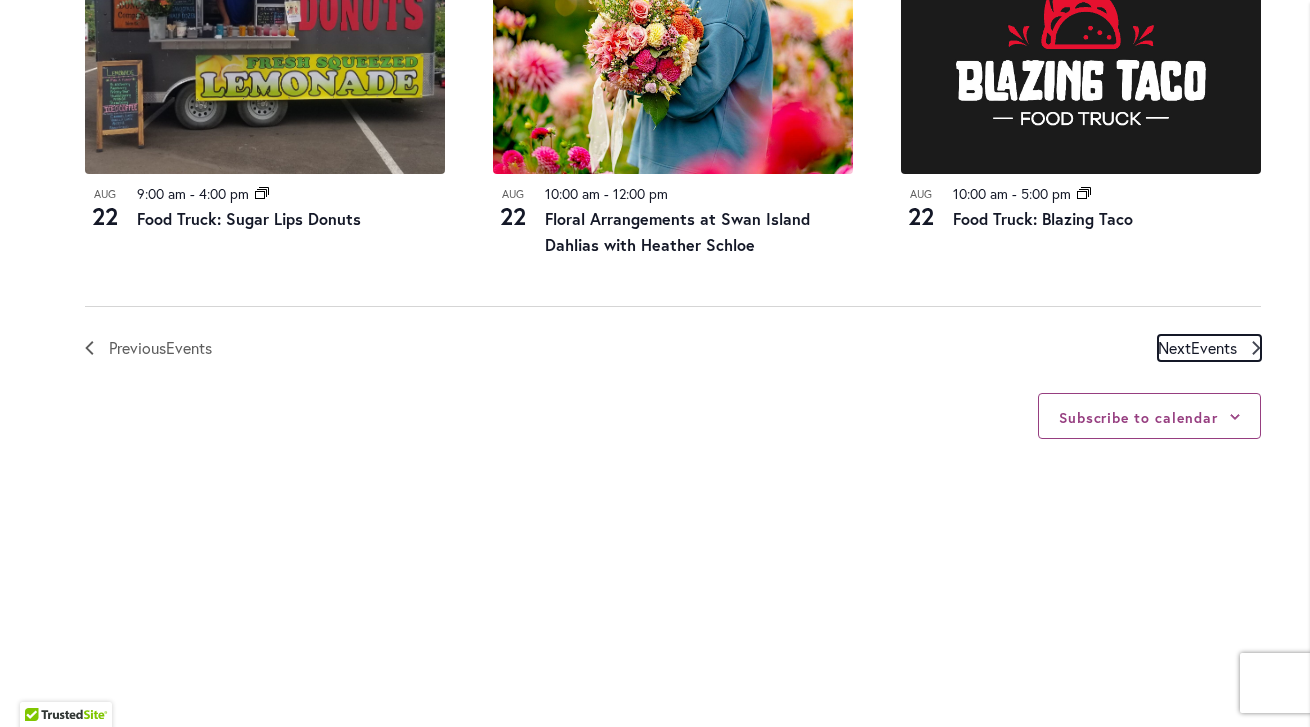 click 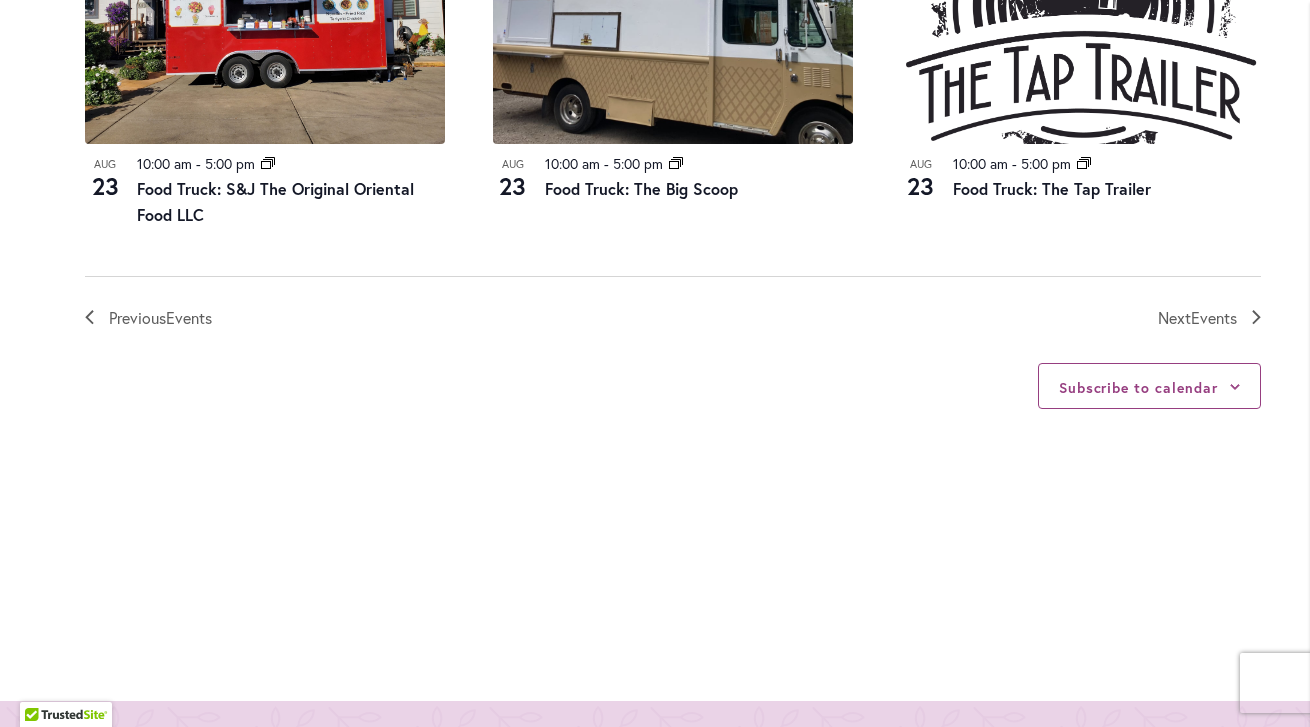 scroll, scrollTop: 2527, scrollLeft: 0, axis: vertical 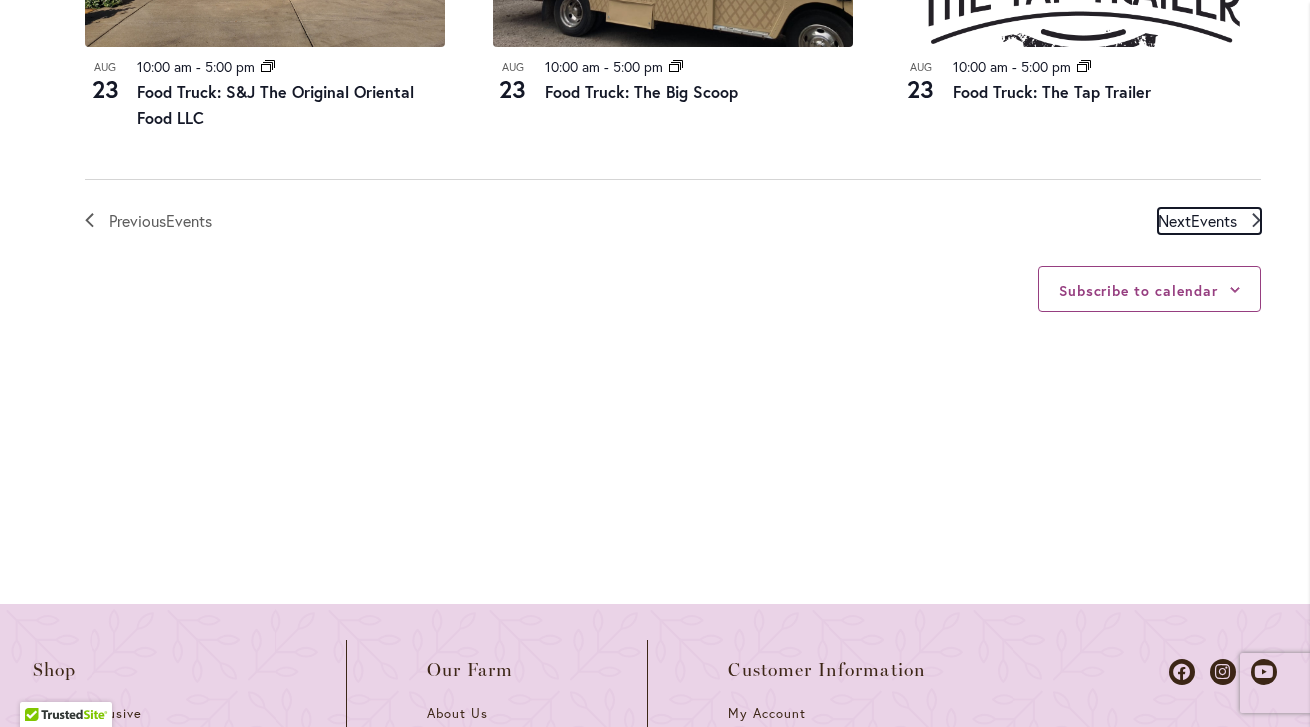 click on "Events" at bounding box center [1214, 220] 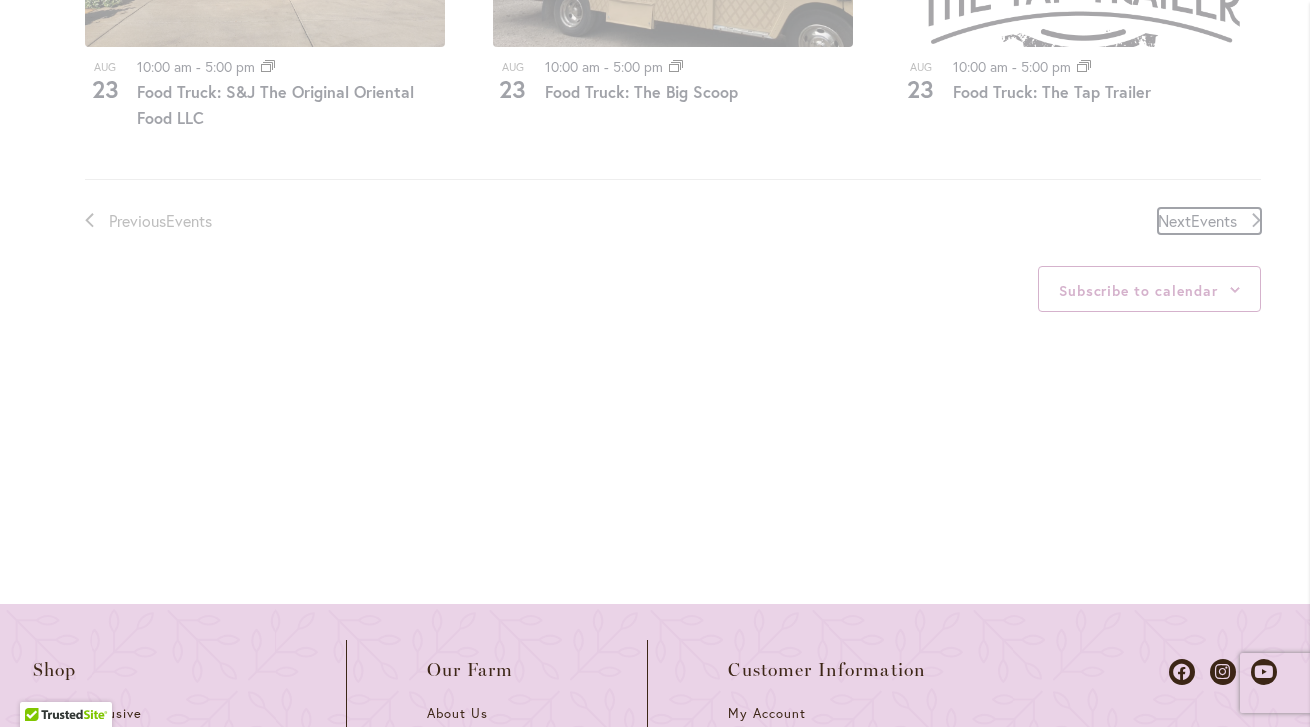 scroll, scrollTop: 986, scrollLeft: 0, axis: vertical 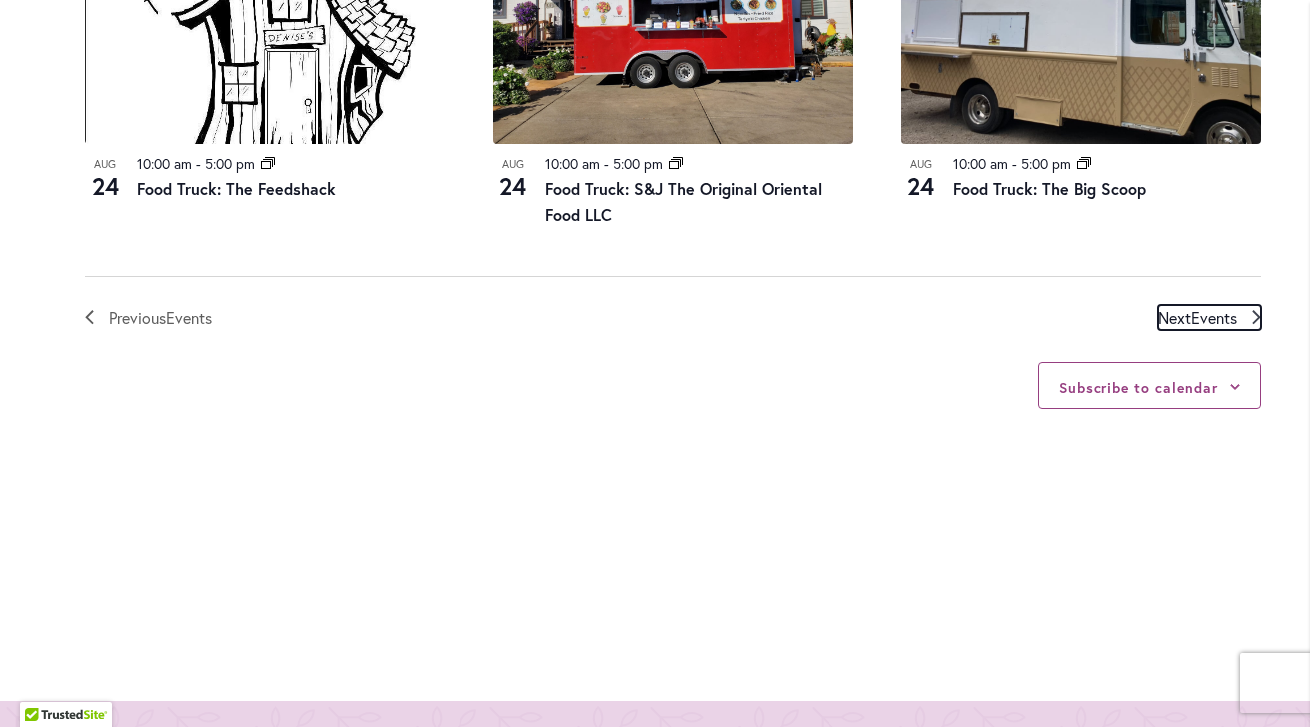click on "Events" at bounding box center (1214, 317) 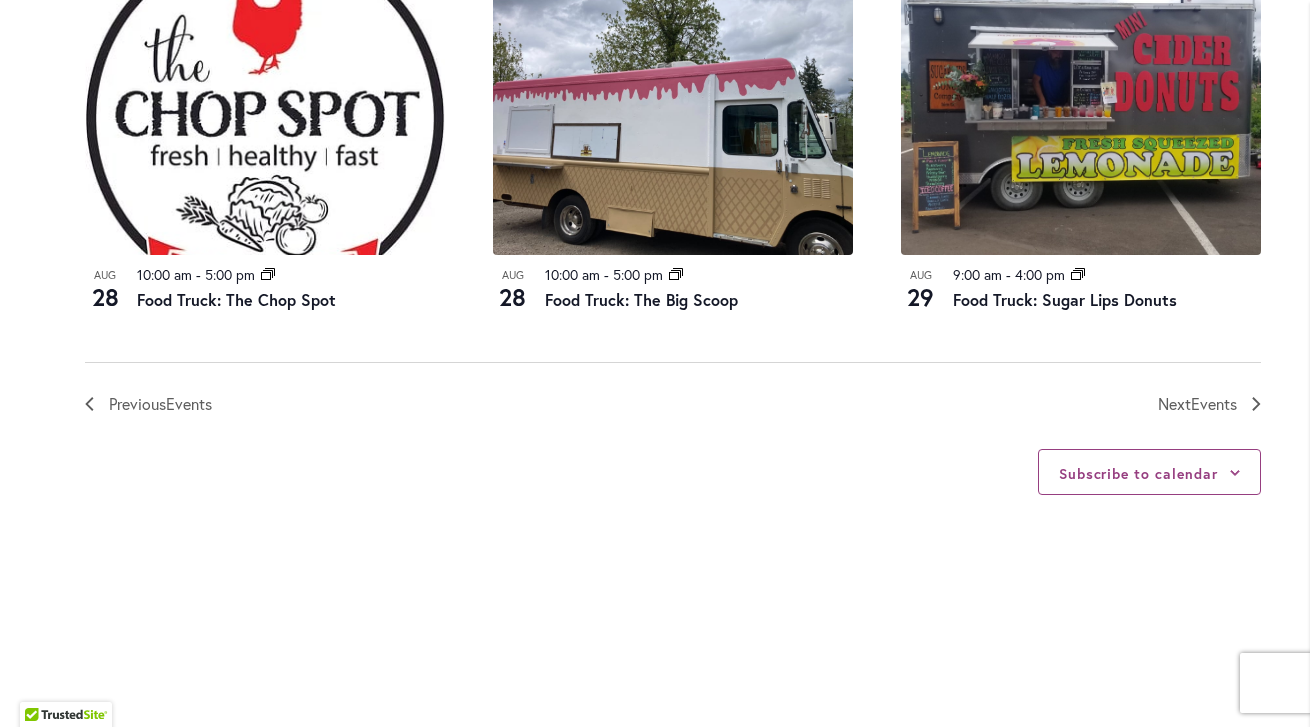 scroll, scrollTop: 2320, scrollLeft: 0, axis: vertical 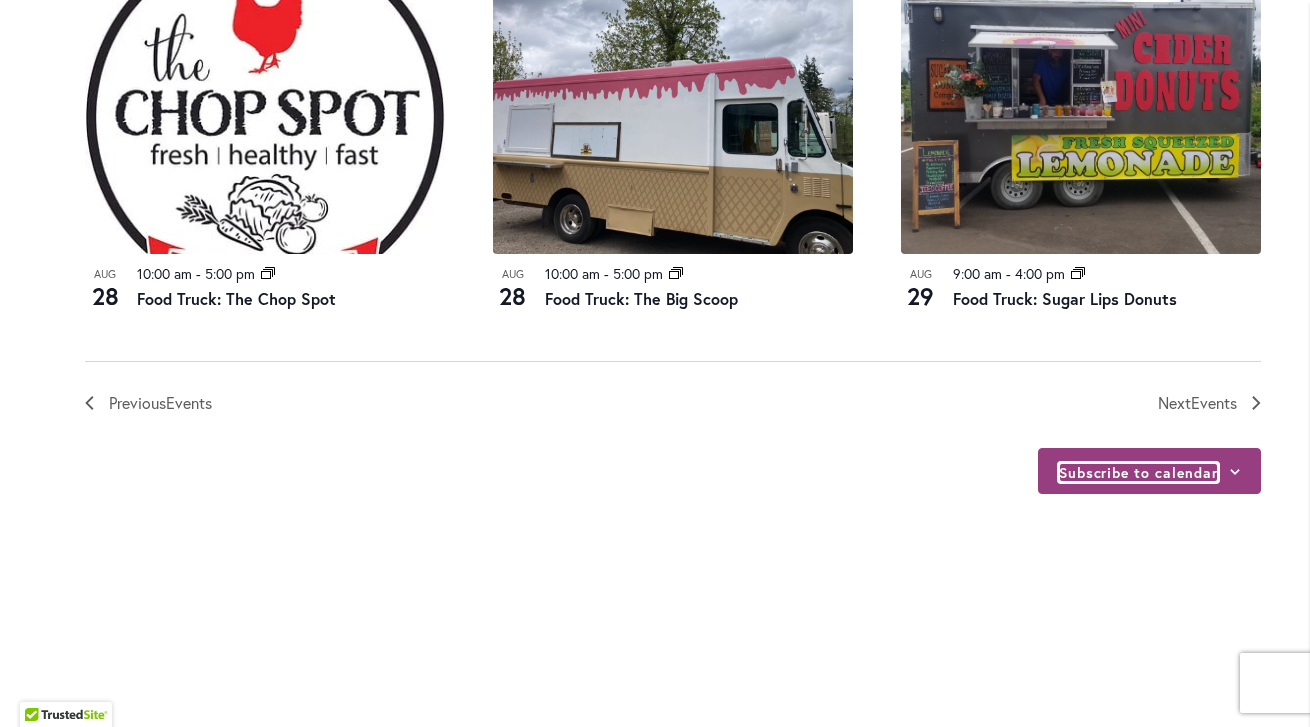 click on "Subscribe to calendar" at bounding box center (1138, 472) 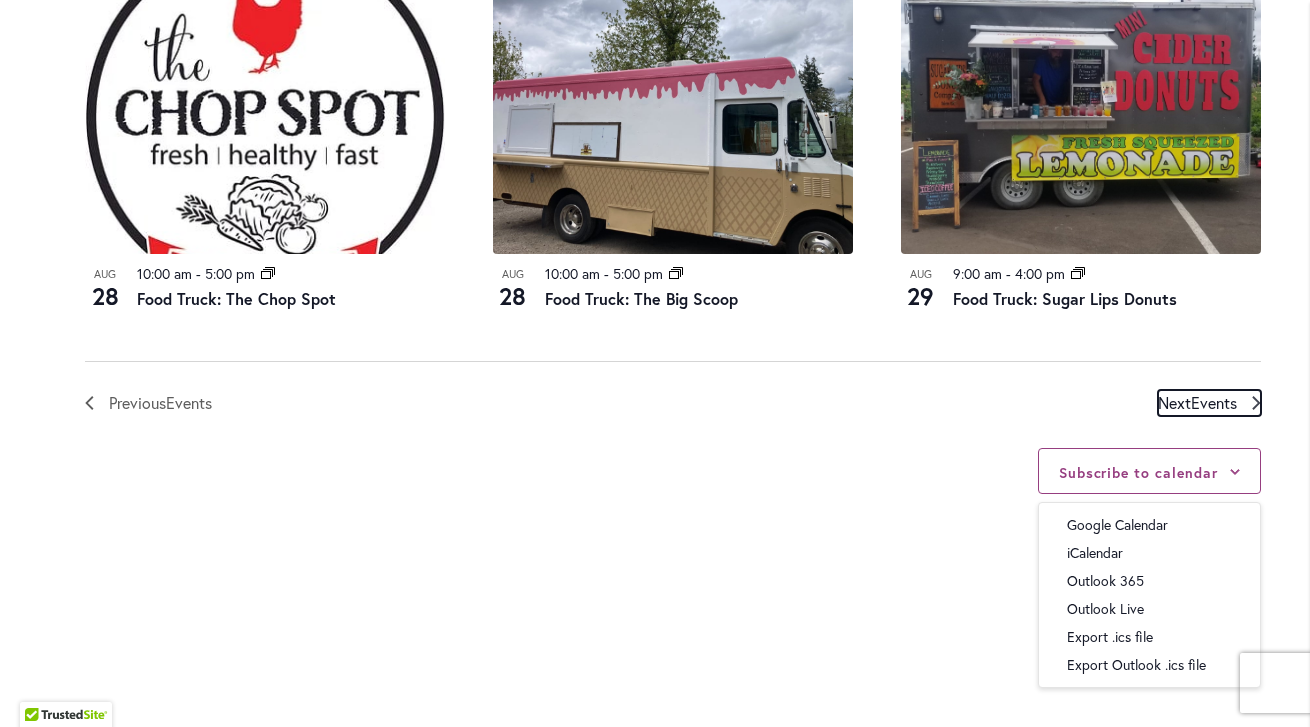 click on "Next  Events" at bounding box center [1209, 403] 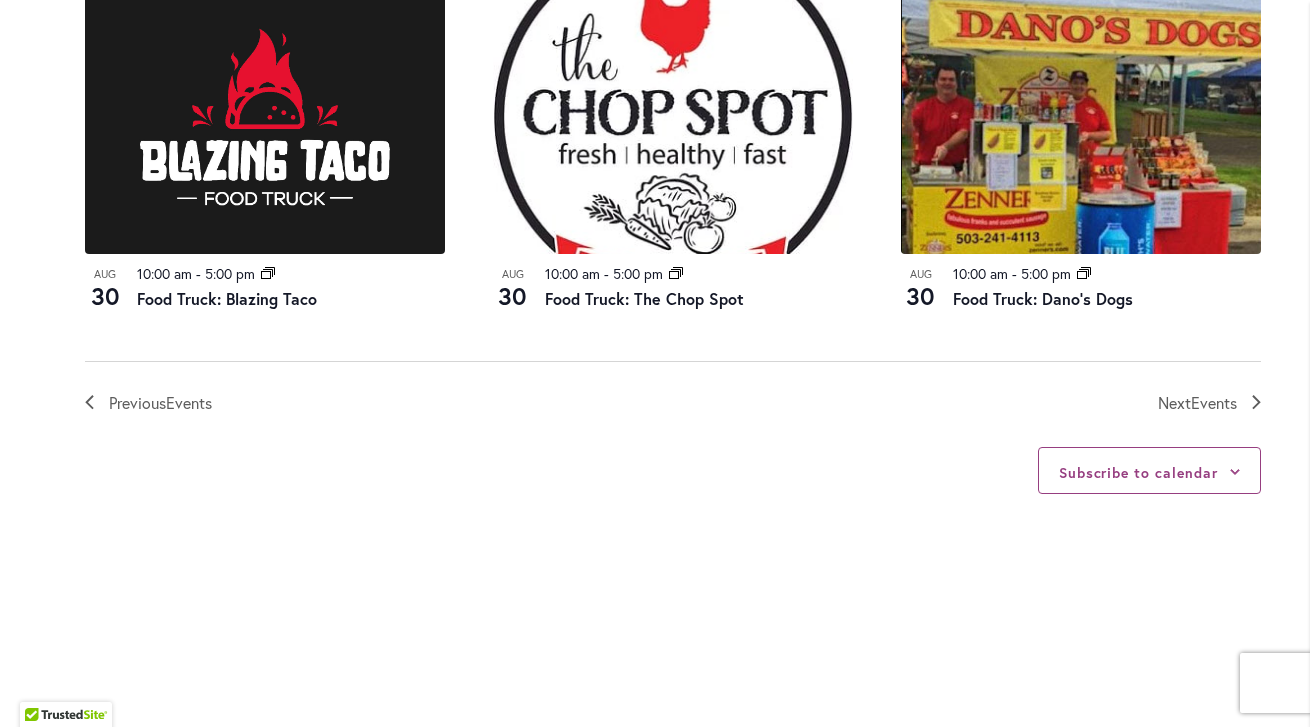 scroll, scrollTop: 2385, scrollLeft: 0, axis: vertical 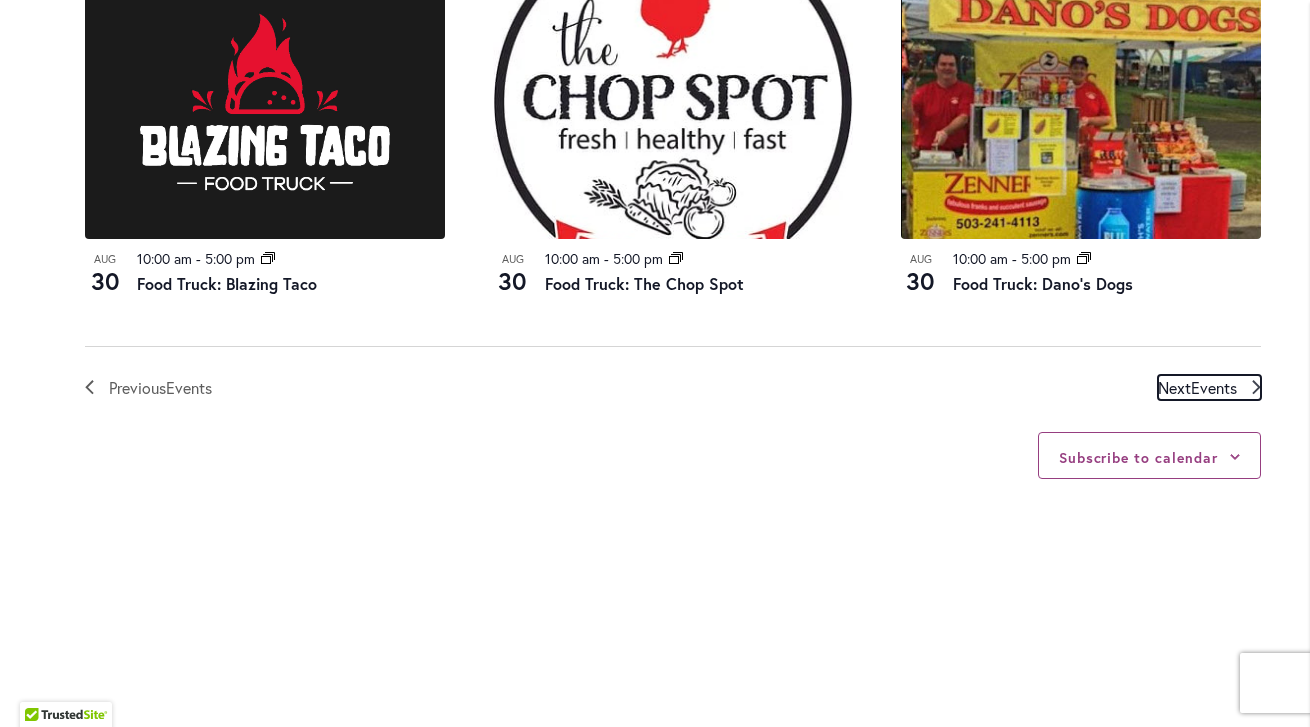 click on "Events" at bounding box center (1214, 387) 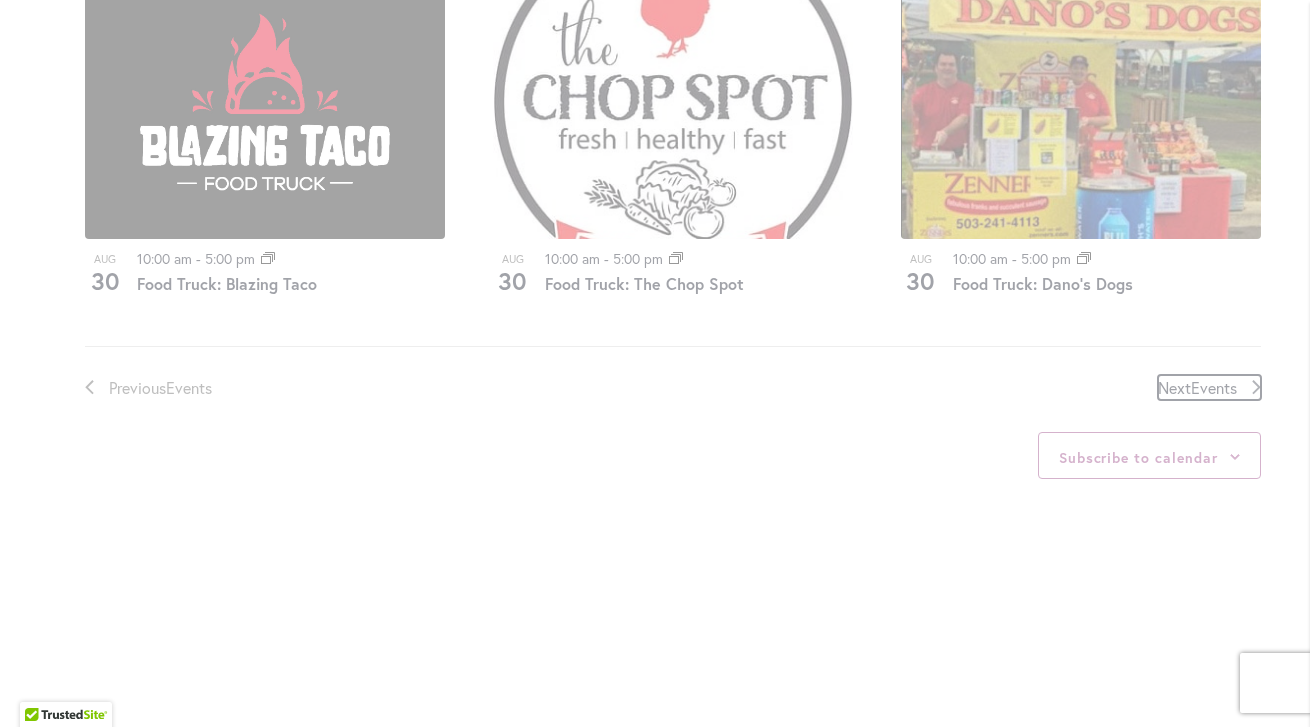 scroll, scrollTop: 986, scrollLeft: 0, axis: vertical 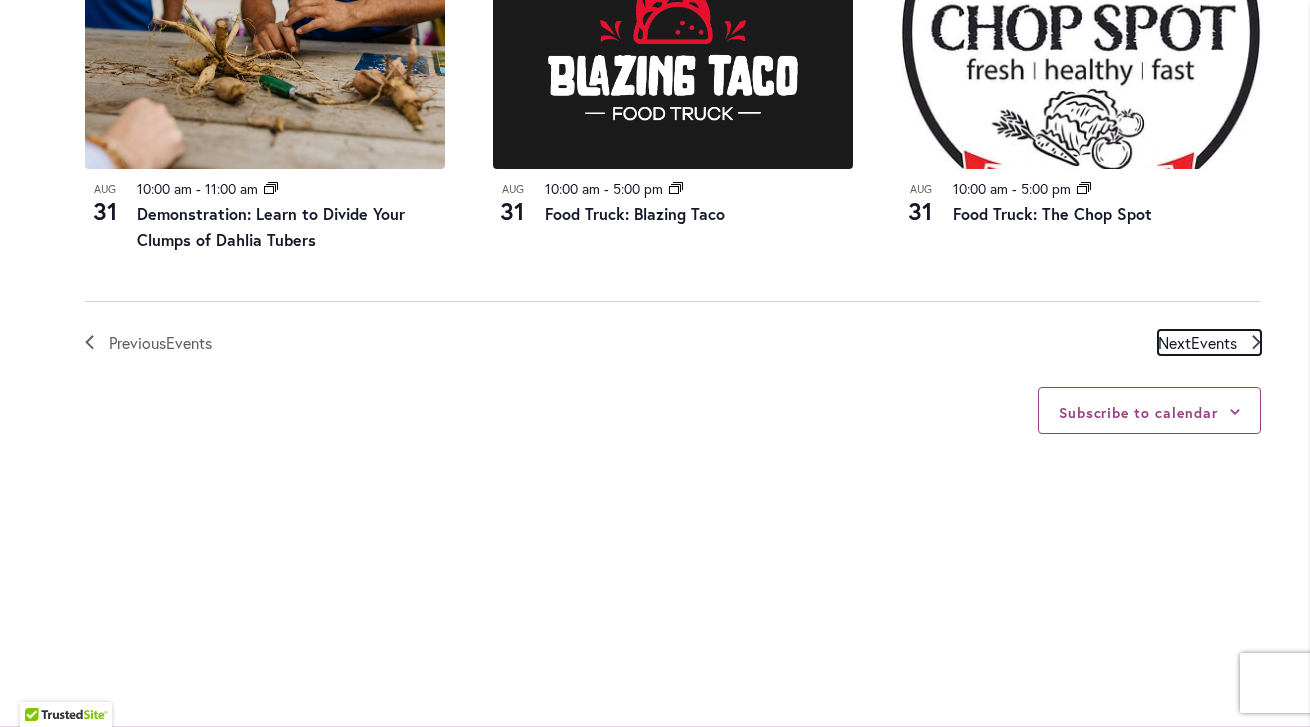 click on "Events" at bounding box center (1214, 342) 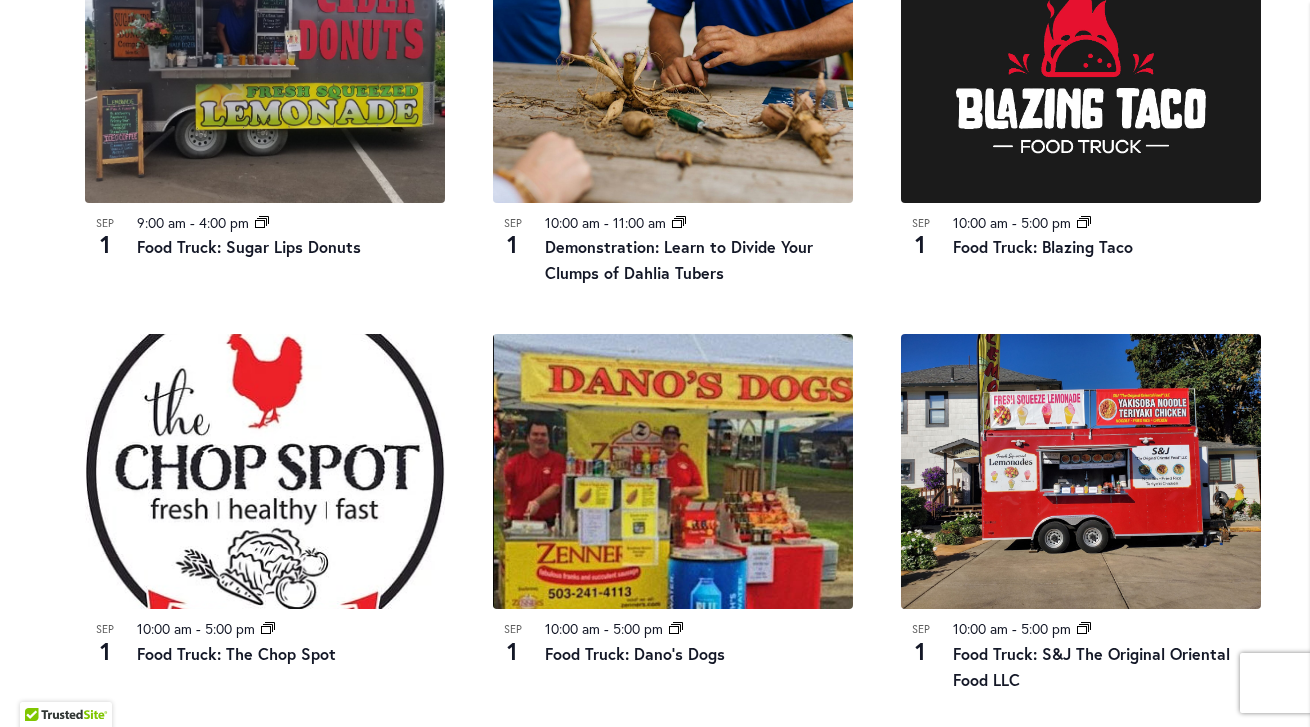 scroll, scrollTop: 2063, scrollLeft: 0, axis: vertical 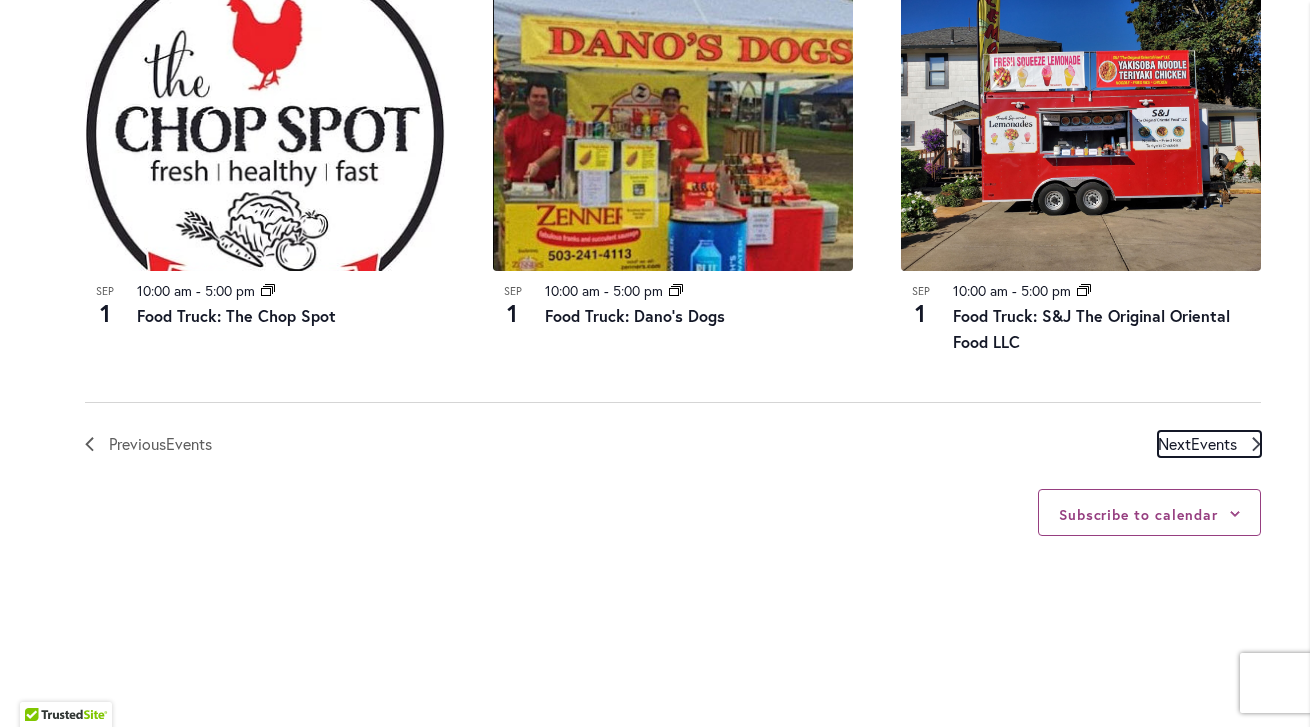 click on "Events" at bounding box center [1214, 443] 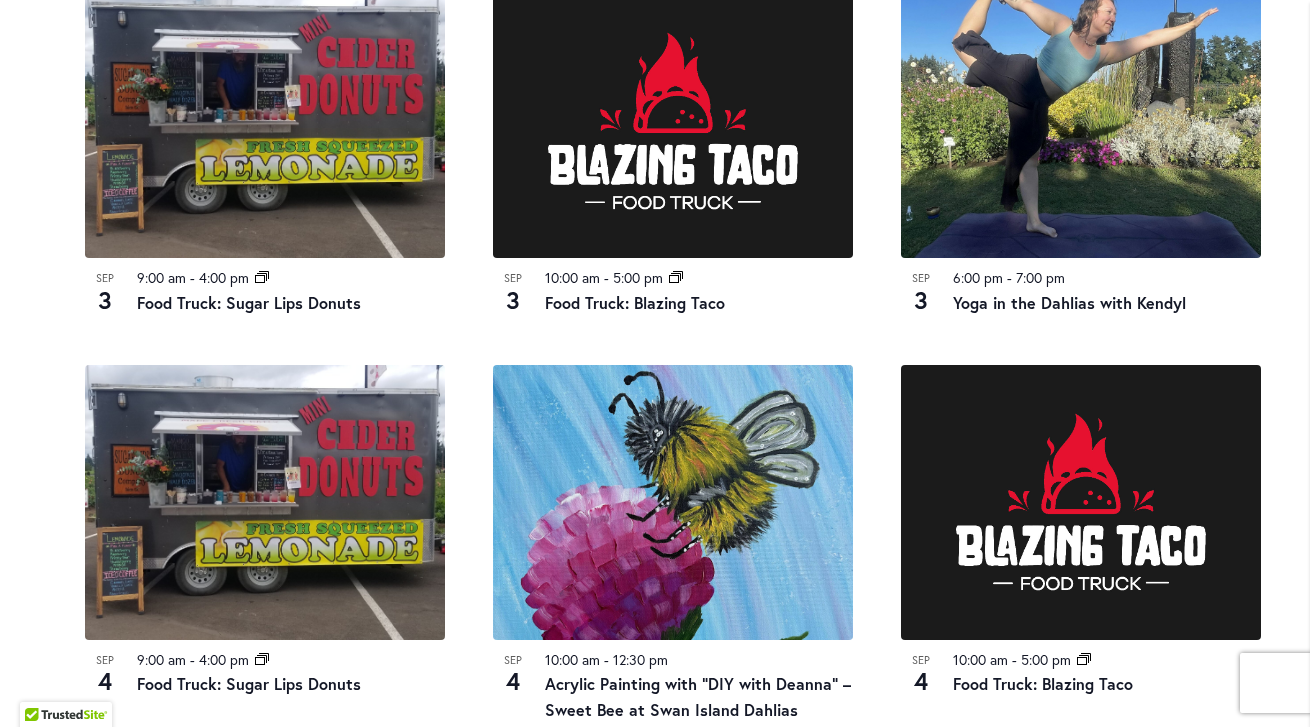 scroll, scrollTop: 1554, scrollLeft: 0, axis: vertical 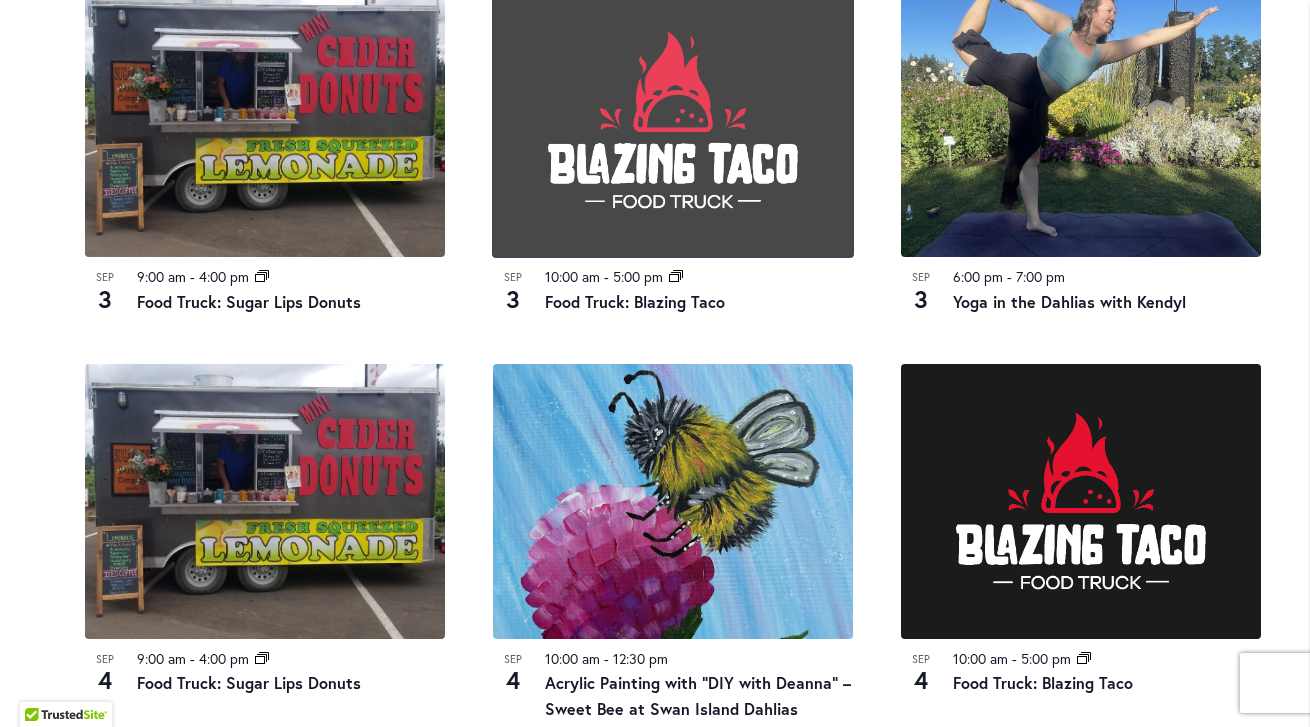click at bounding box center (673, 119) 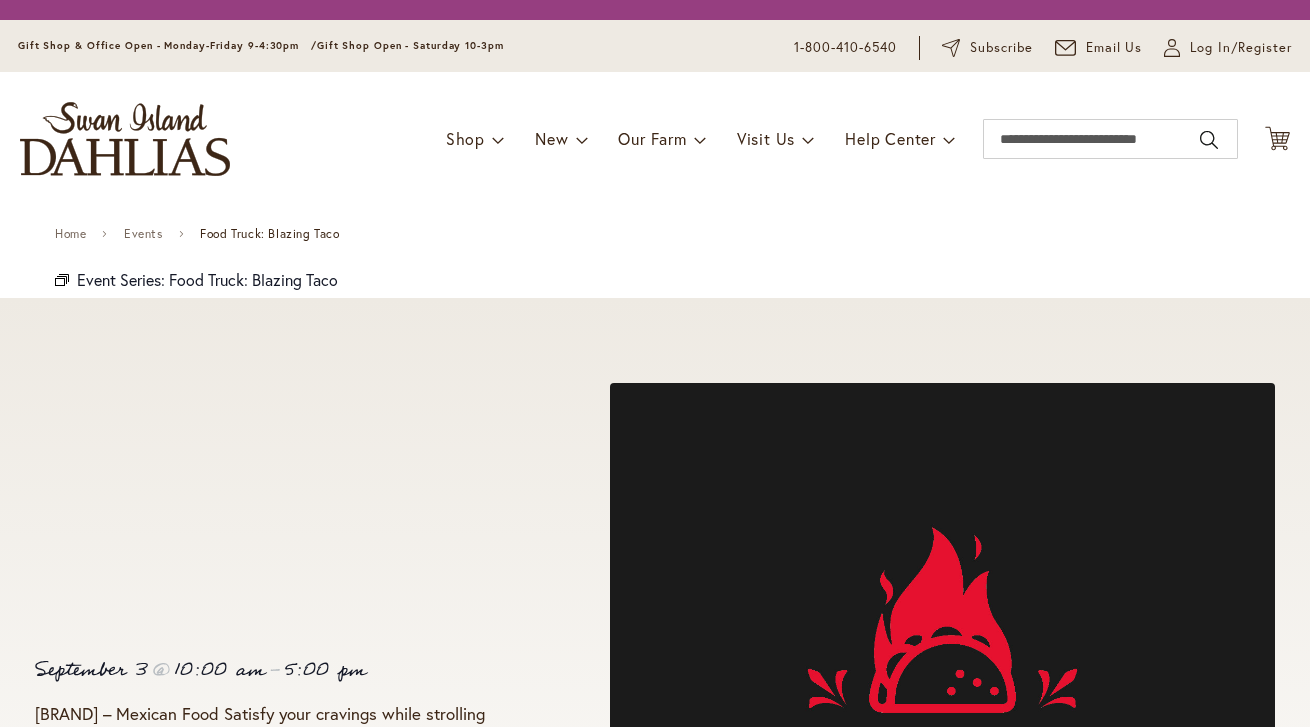 scroll, scrollTop: 0, scrollLeft: 0, axis: both 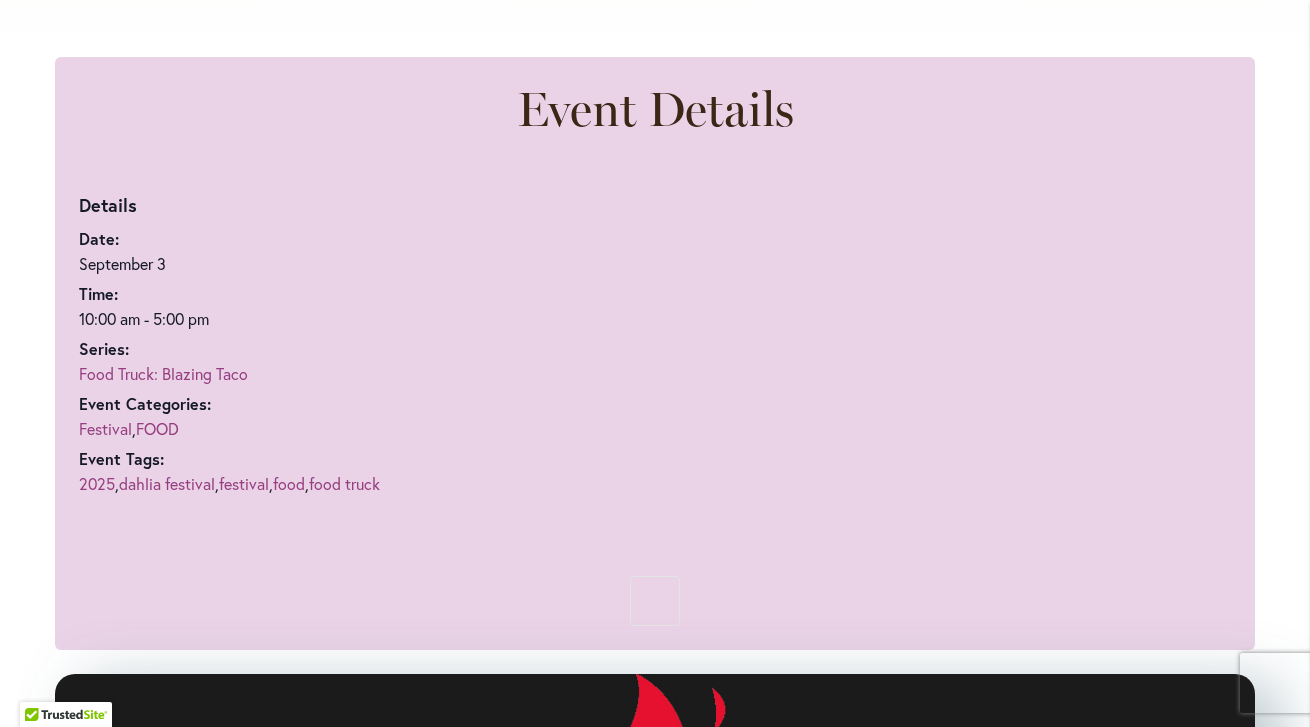 click on "Food Truck: Blazing Taco" at bounding box center [163, 373] 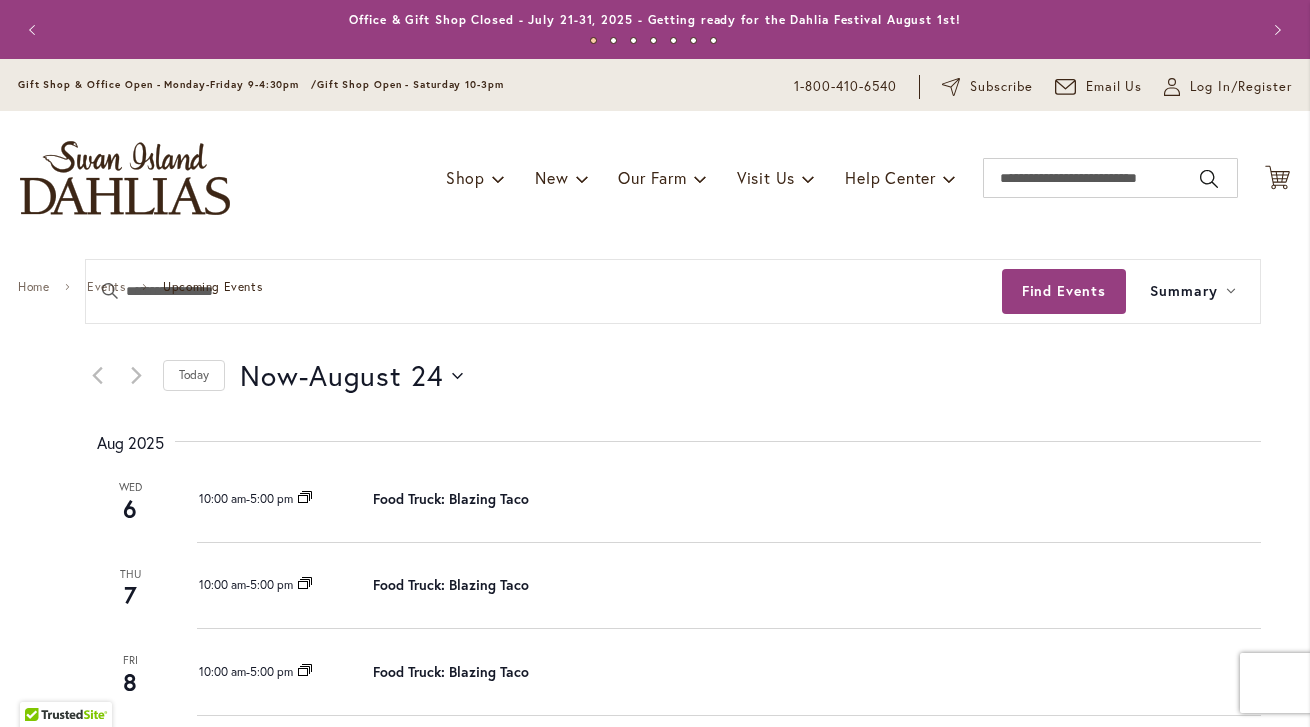 scroll, scrollTop: 0, scrollLeft: 0, axis: both 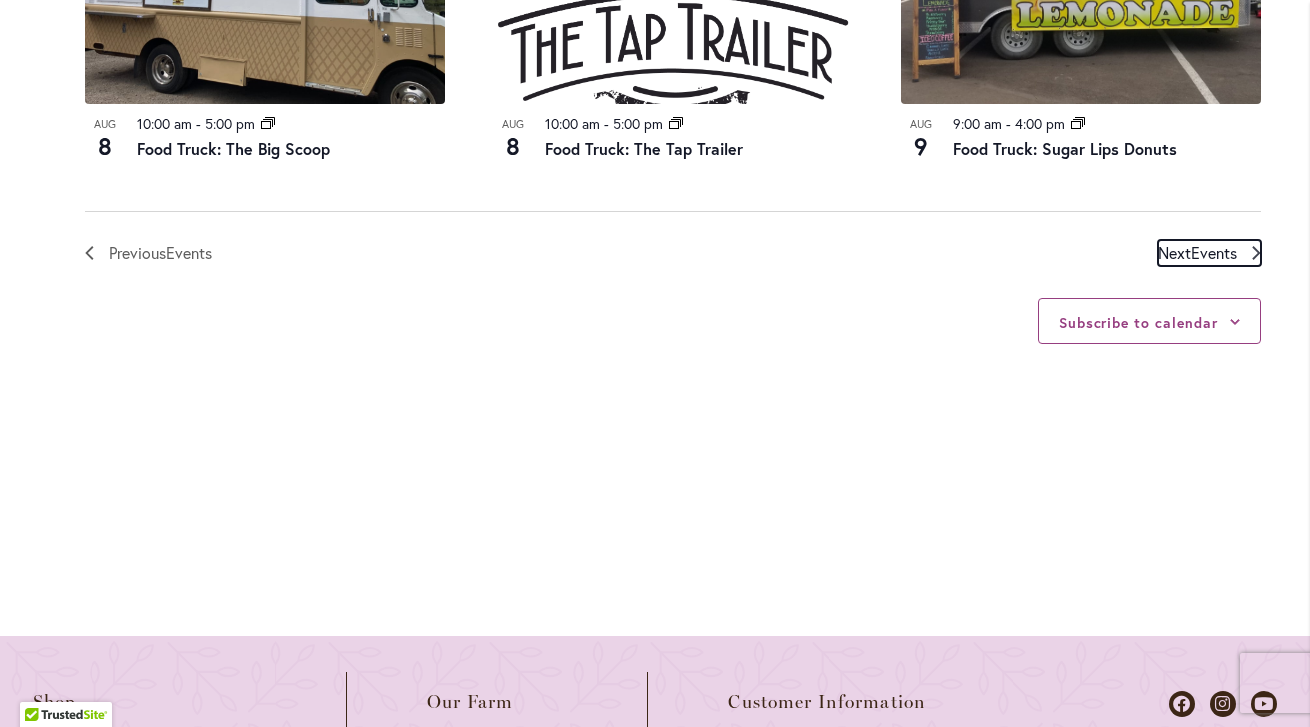 click on "Events" at bounding box center [1214, 252] 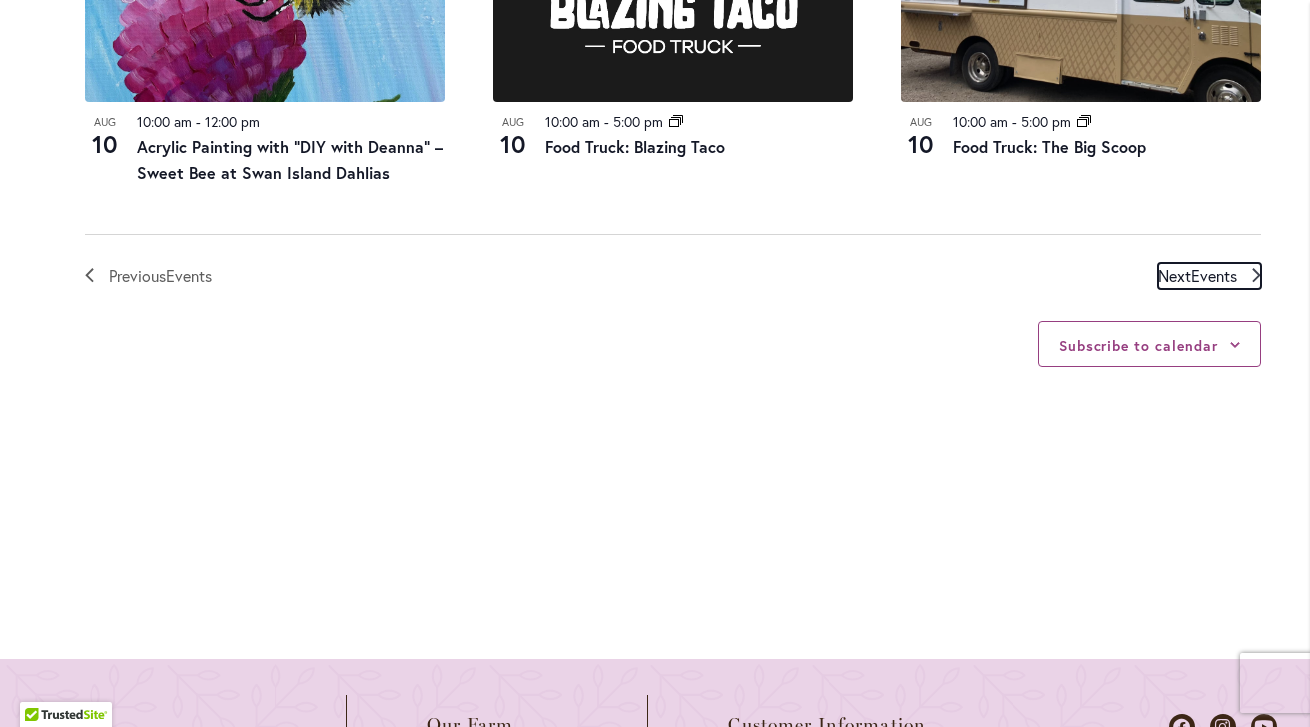 click on "Events" at bounding box center (1214, 275) 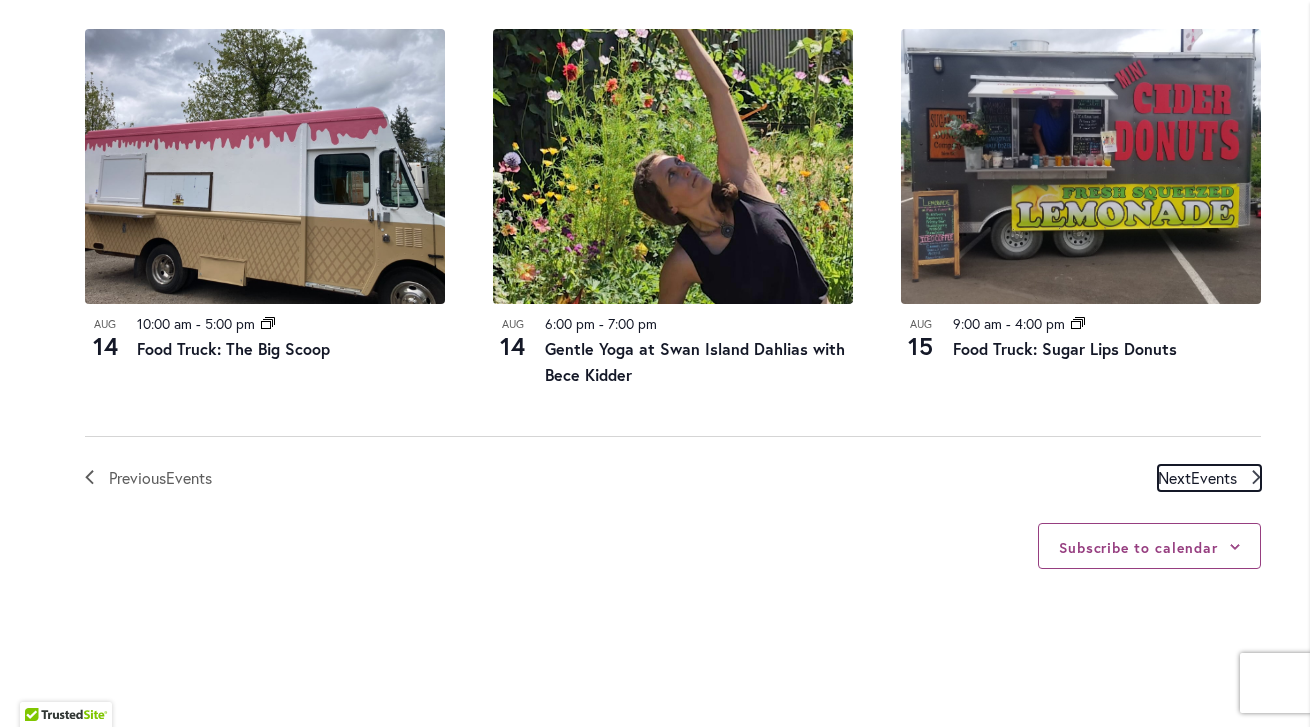 click on "Events" at bounding box center [1214, 477] 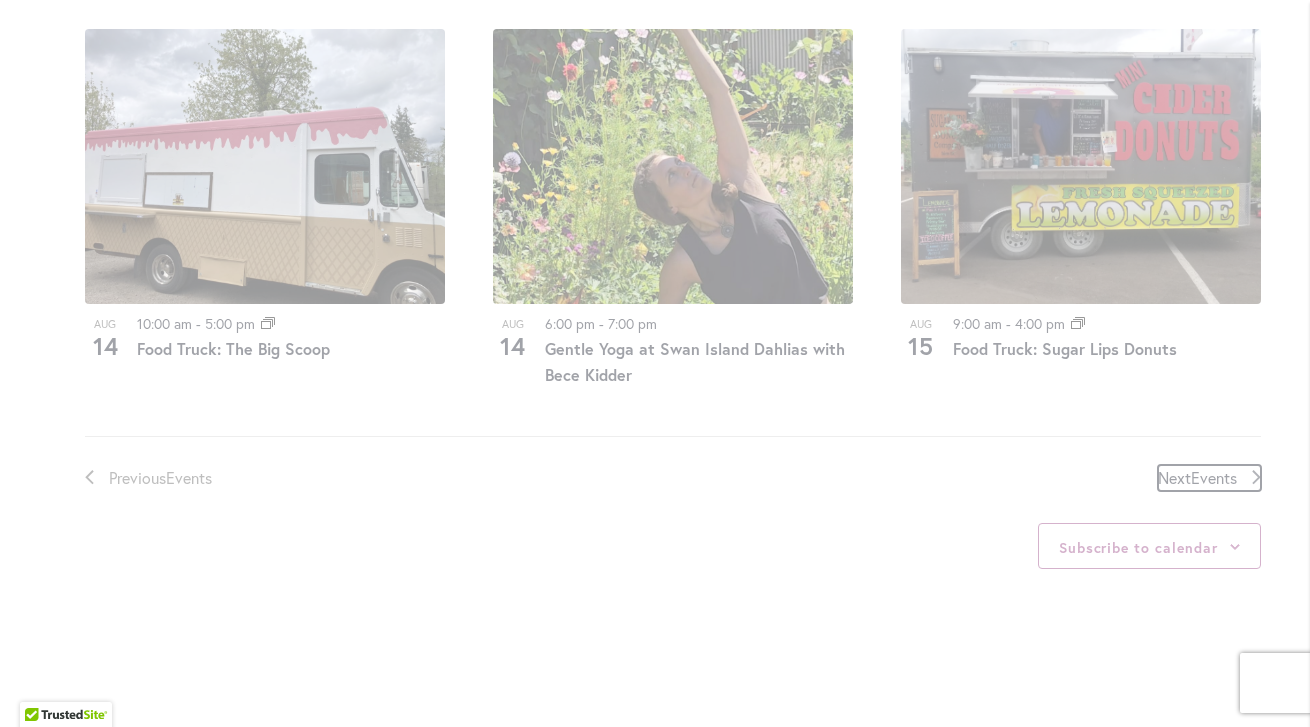 scroll, scrollTop: 986, scrollLeft: 0, axis: vertical 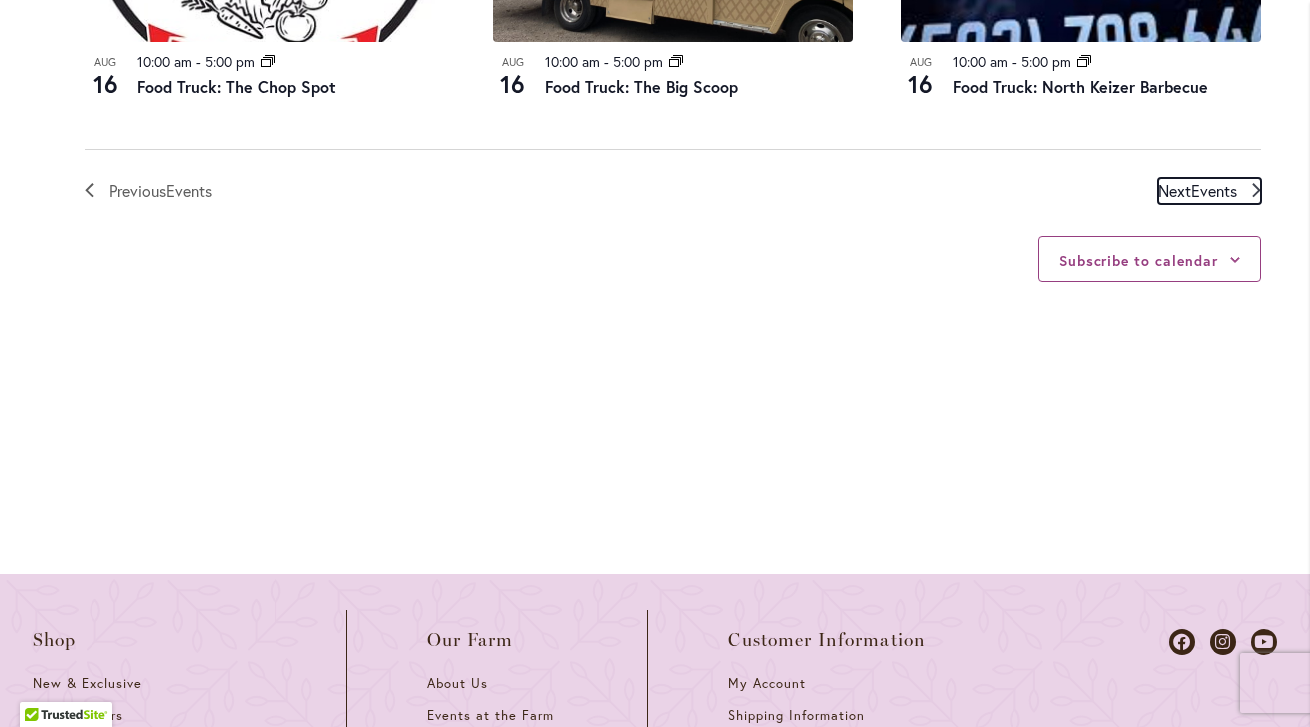 click on "Events" at bounding box center (1214, 190) 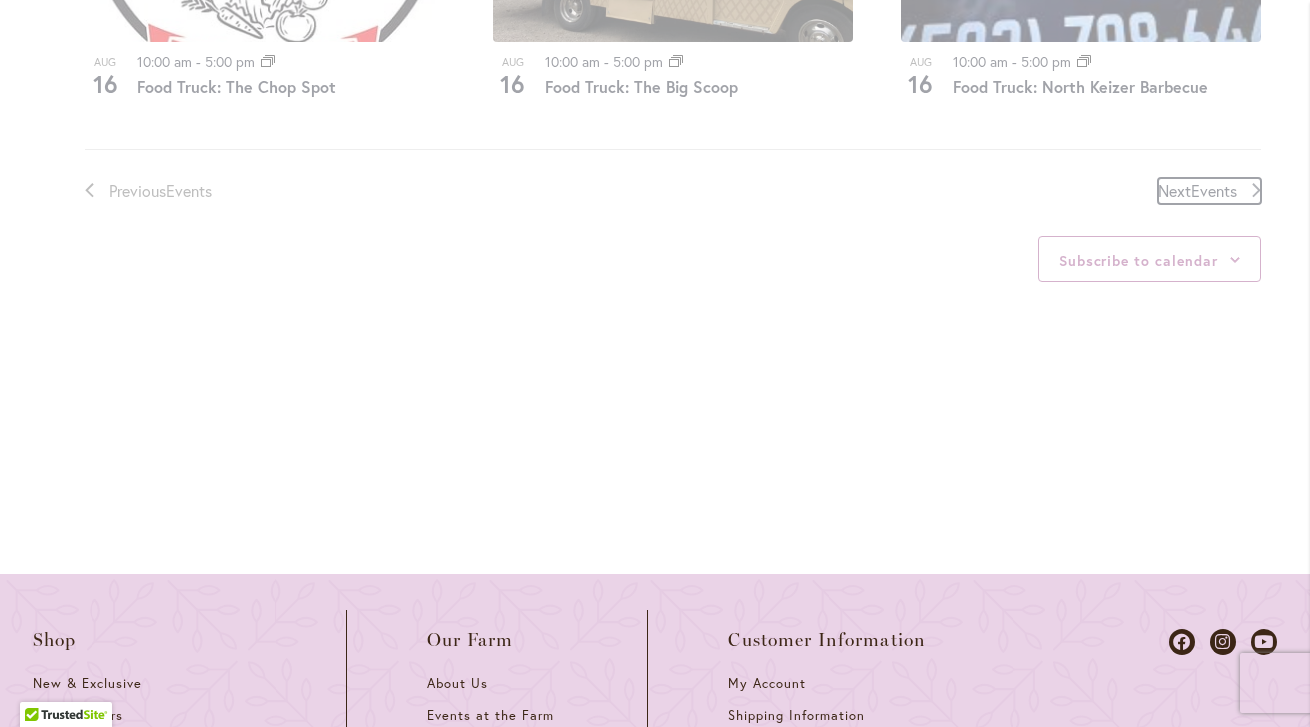 scroll, scrollTop: 986, scrollLeft: 0, axis: vertical 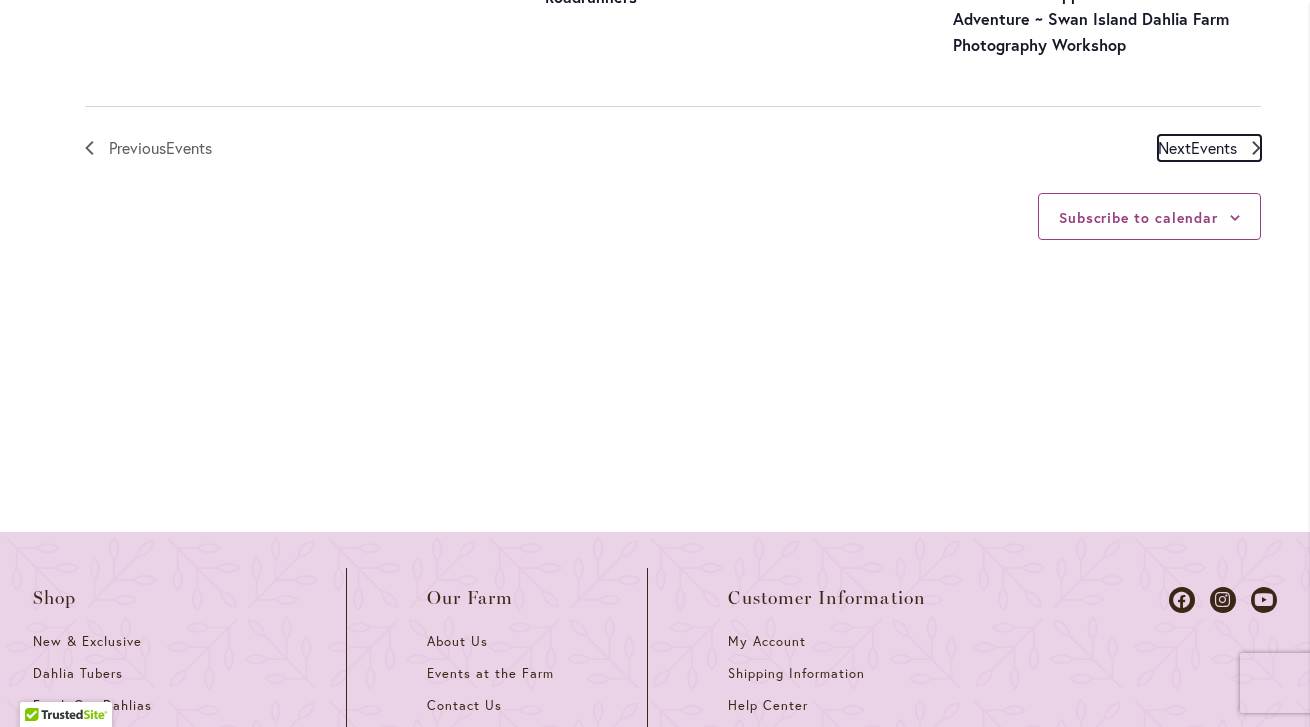 click on "Events" at bounding box center (1214, 147) 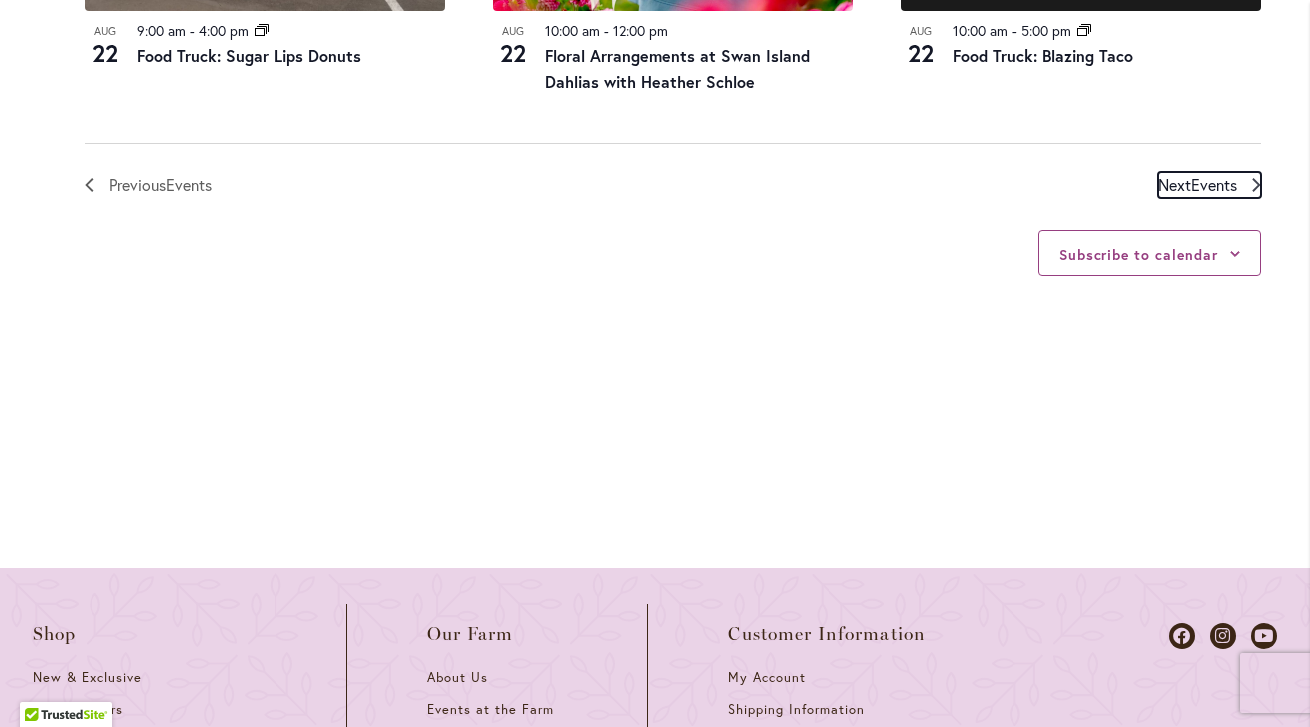 click on "Events" at bounding box center [1214, 184] 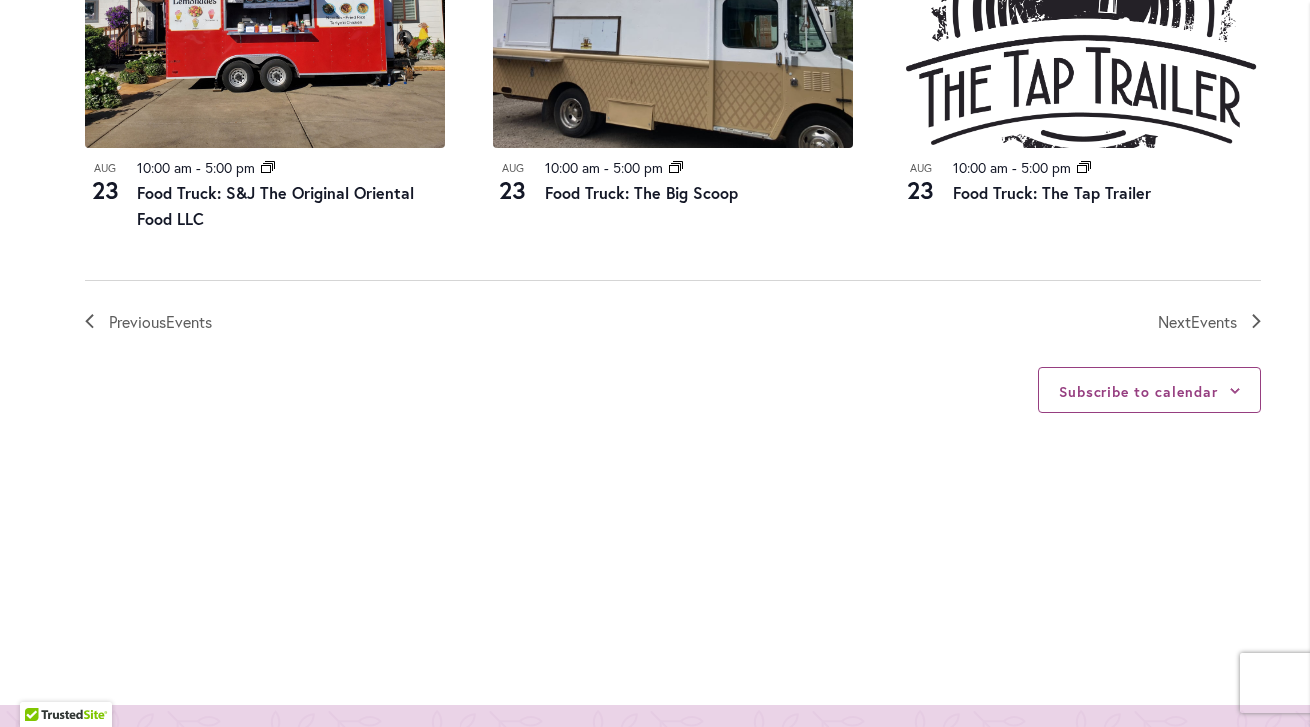 scroll, scrollTop: 2430, scrollLeft: 0, axis: vertical 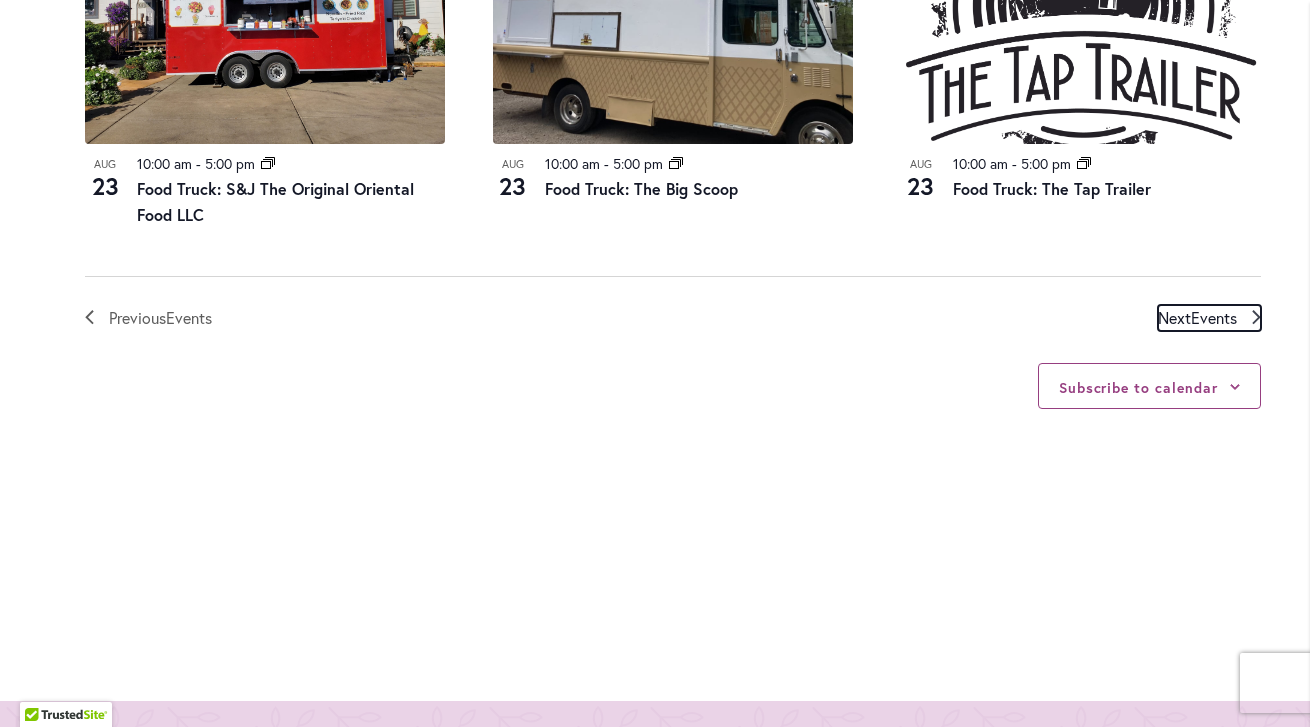 click on "Events" at bounding box center (1214, 317) 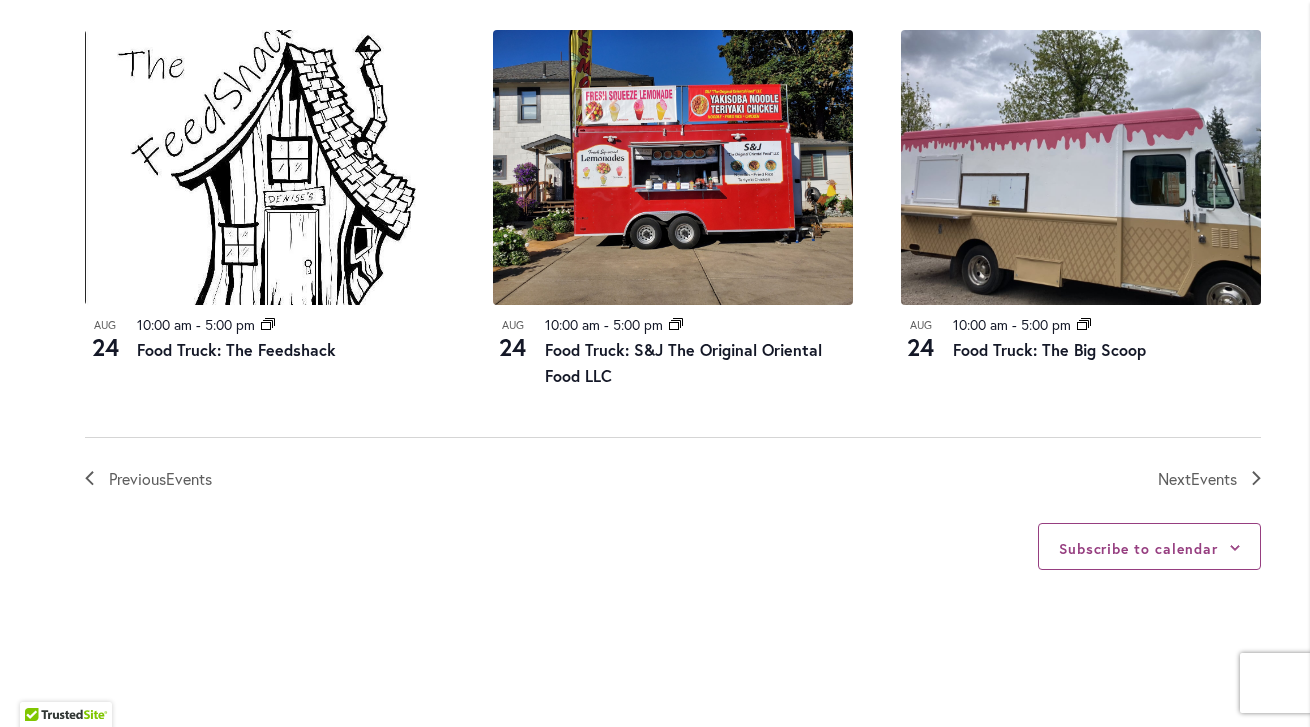 scroll, scrollTop: 2286, scrollLeft: 0, axis: vertical 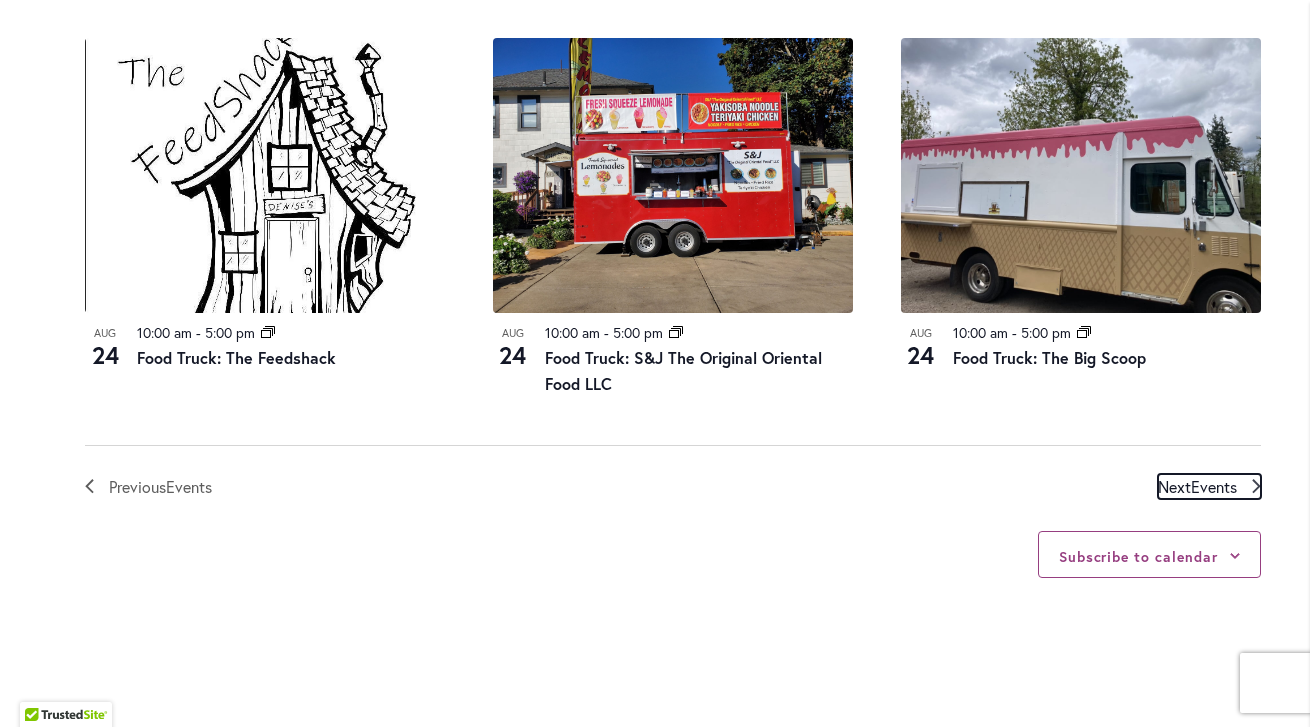 click on "Events" at bounding box center (1214, 486) 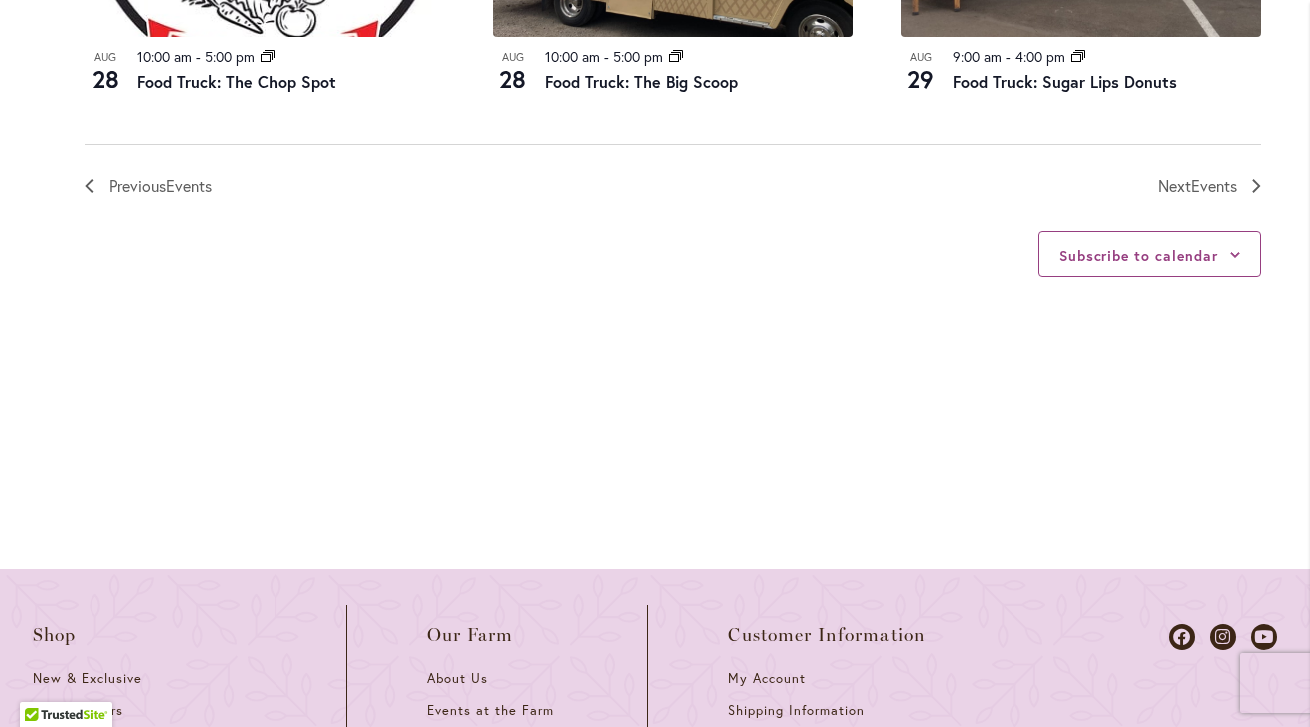 scroll, scrollTop: 2539, scrollLeft: 0, axis: vertical 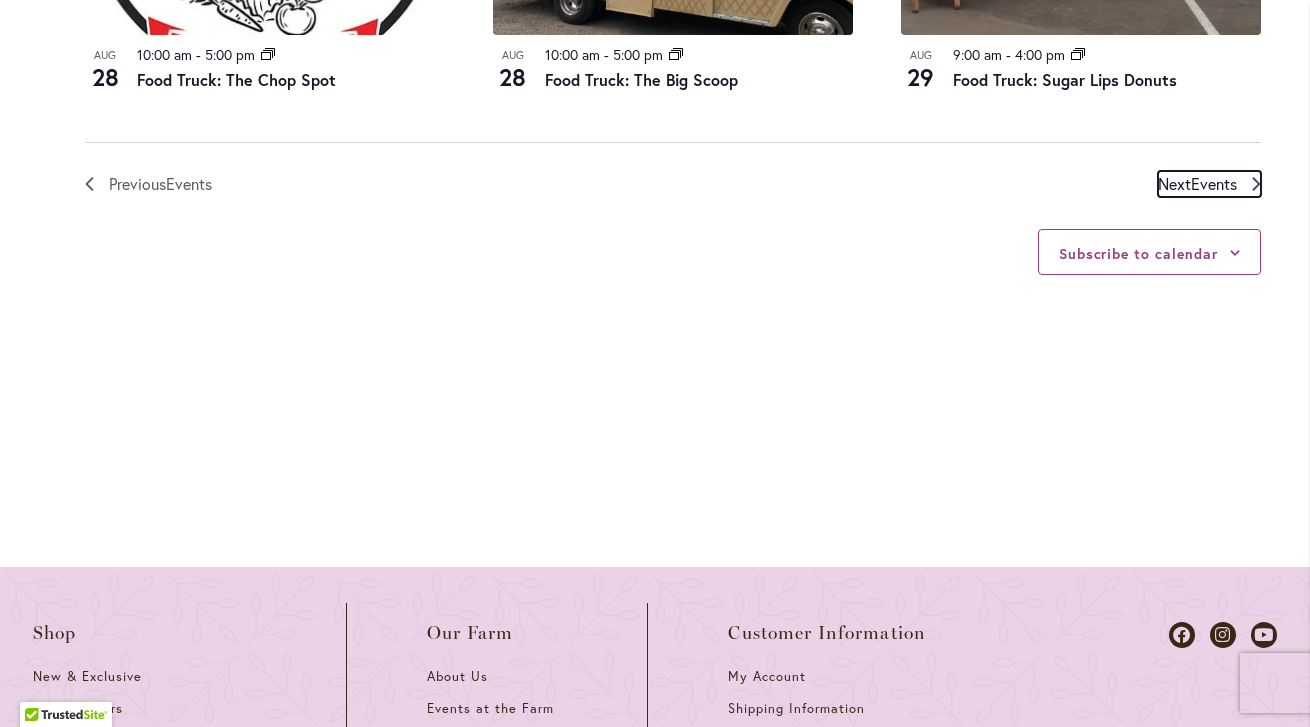 click on "Events" at bounding box center (1214, 183) 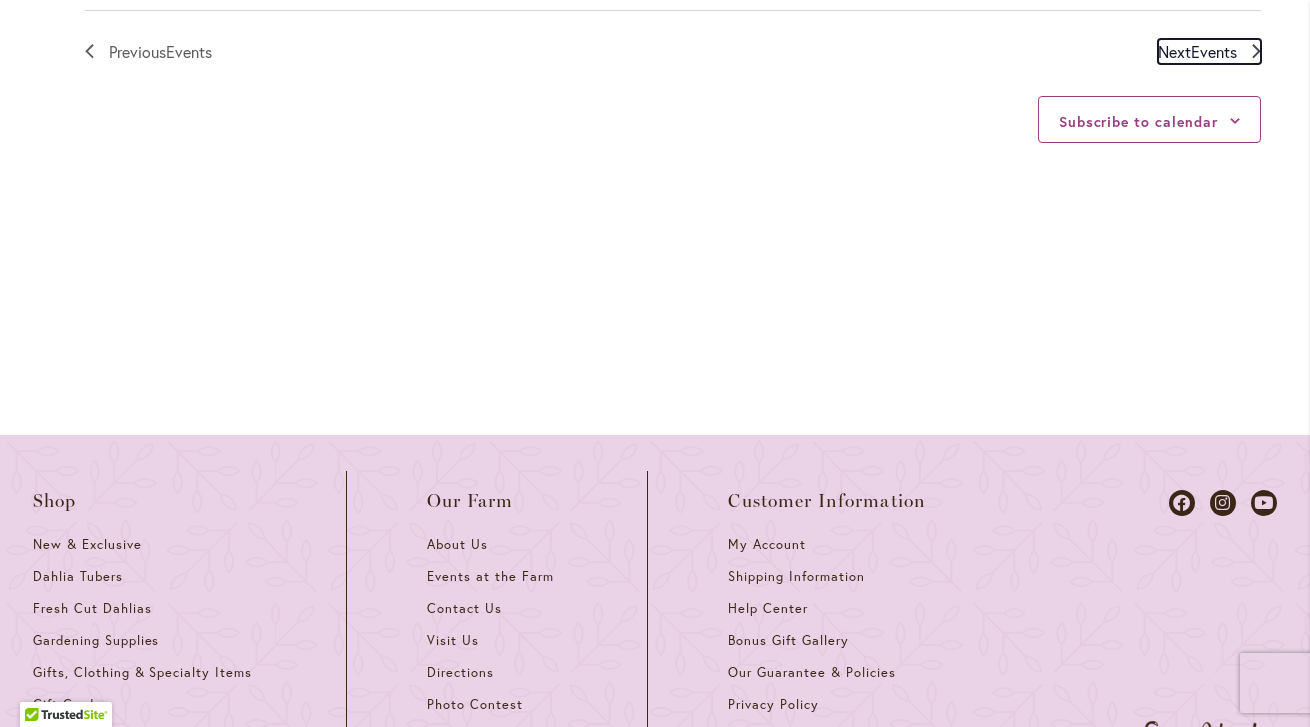 click on "Events" at bounding box center [1214, 51] 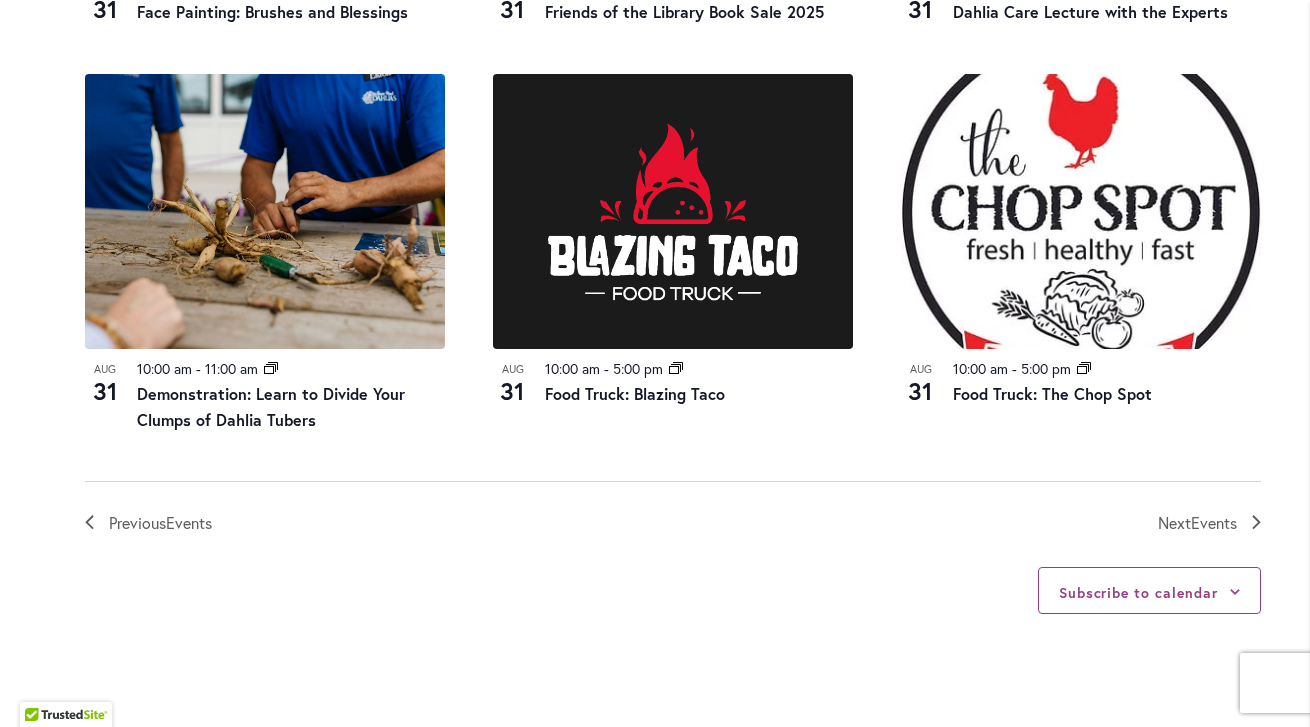 scroll, scrollTop: 2294, scrollLeft: 0, axis: vertical 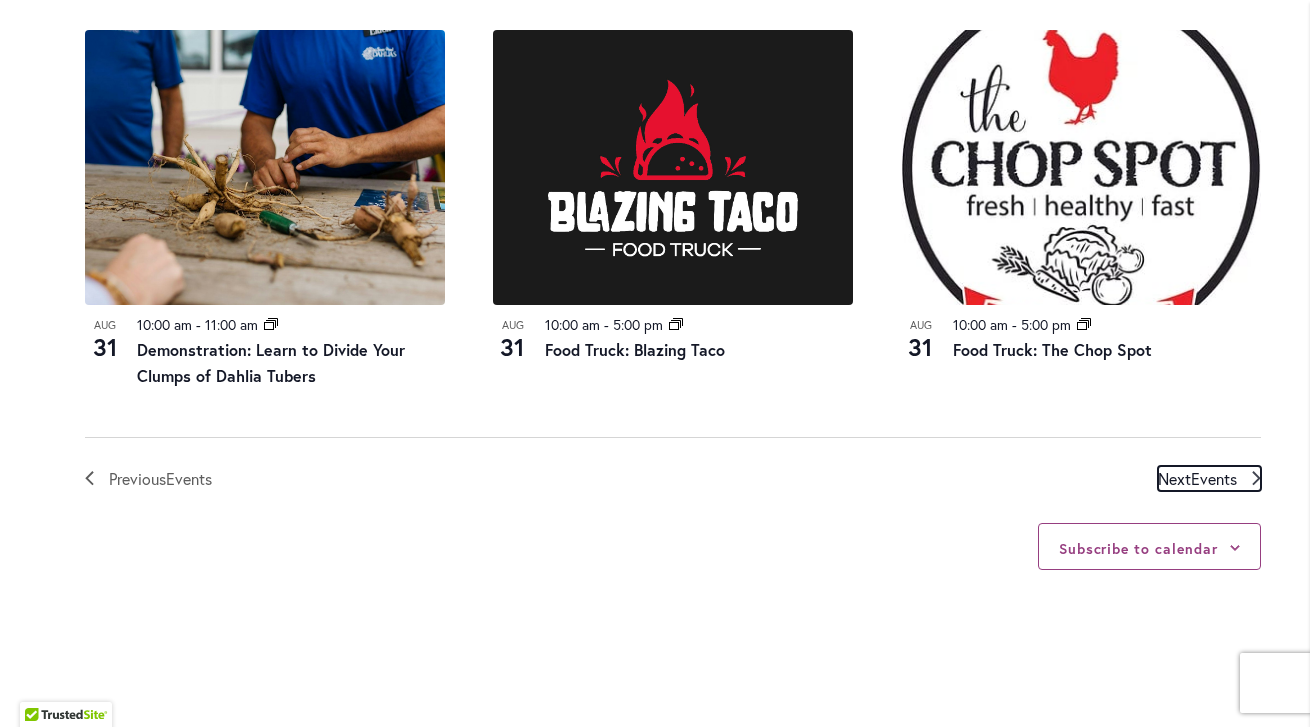 click on "Events" at bounding box center (1214, 478) 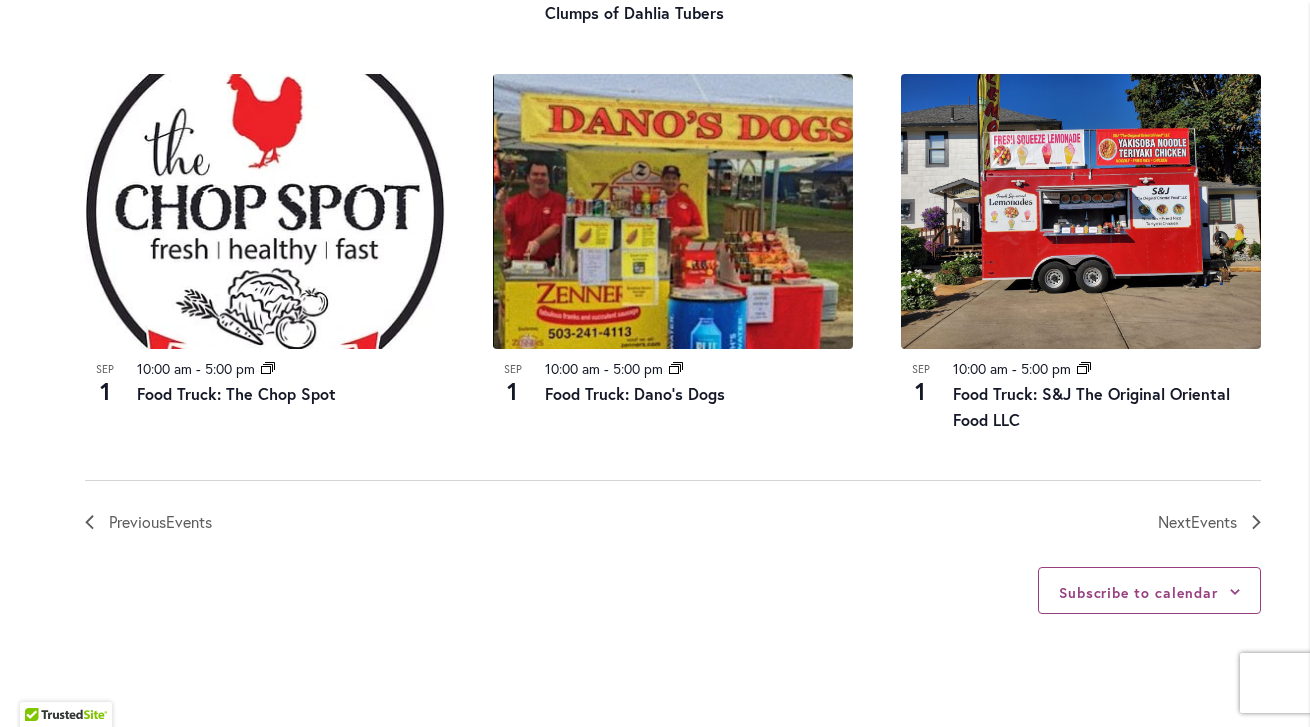 scroll, scrollTop: 2280, scrollLeft: 0, axis: vertical 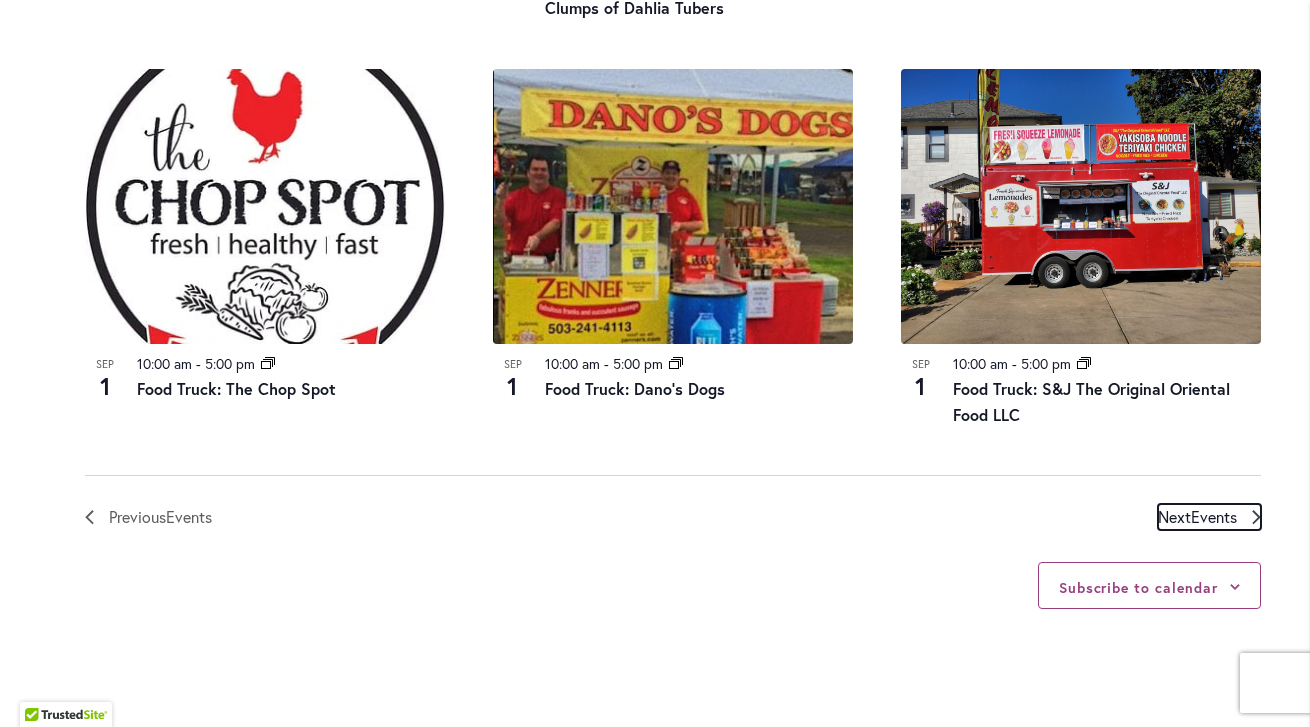 click on "Events" at bounding box center [1214, 516] 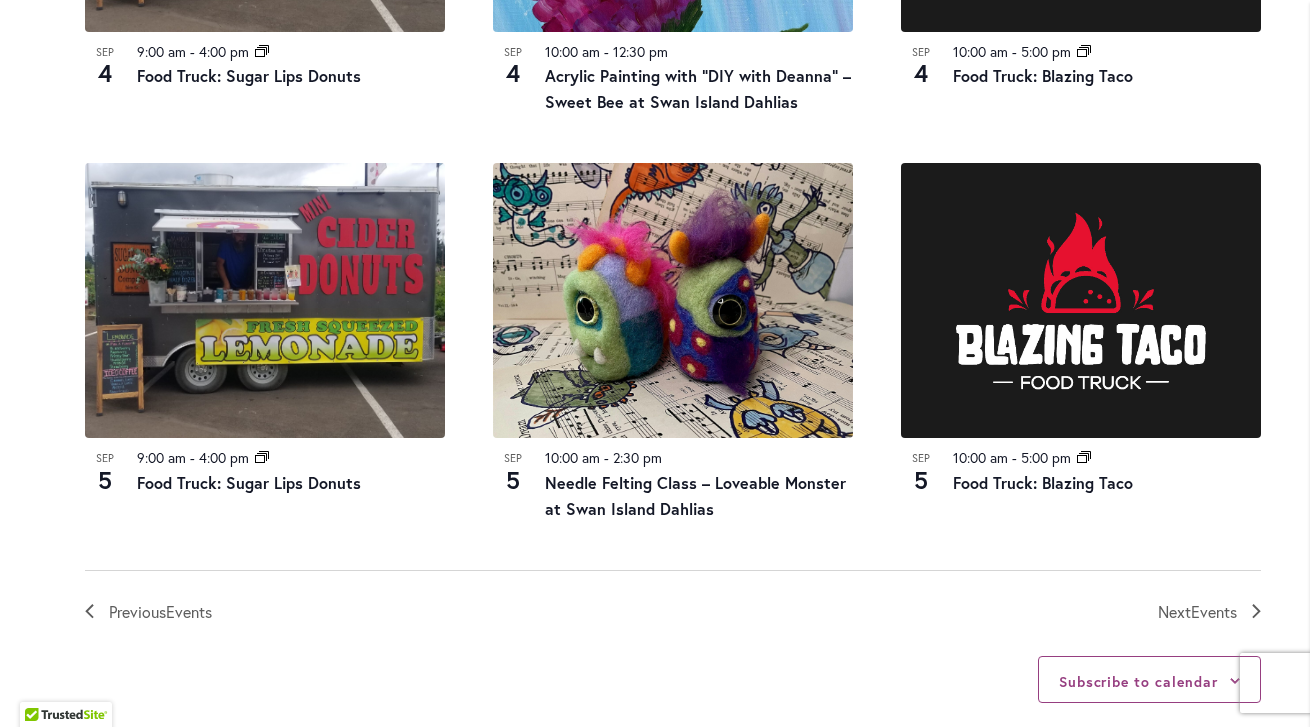 scroll, scrollTop: 2163, scrollLeft: 0, axis: vertical 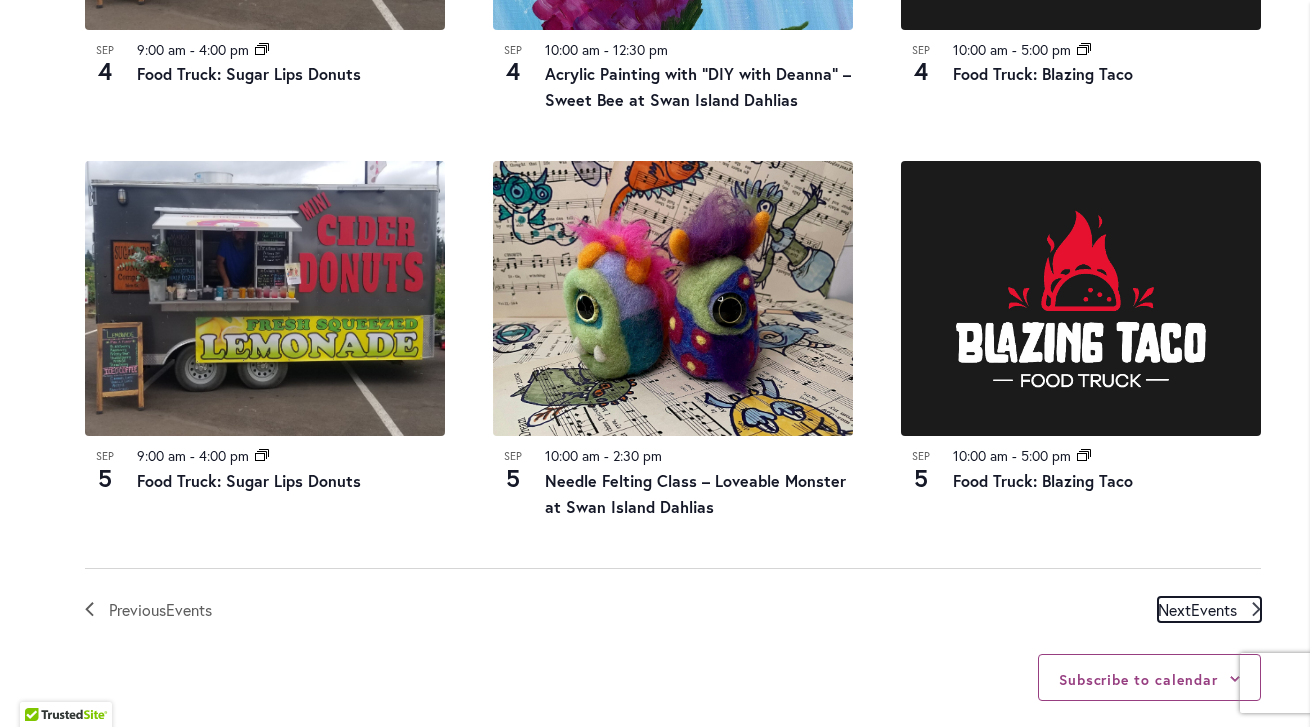click on "Events" at bounding box center (1214, 609) 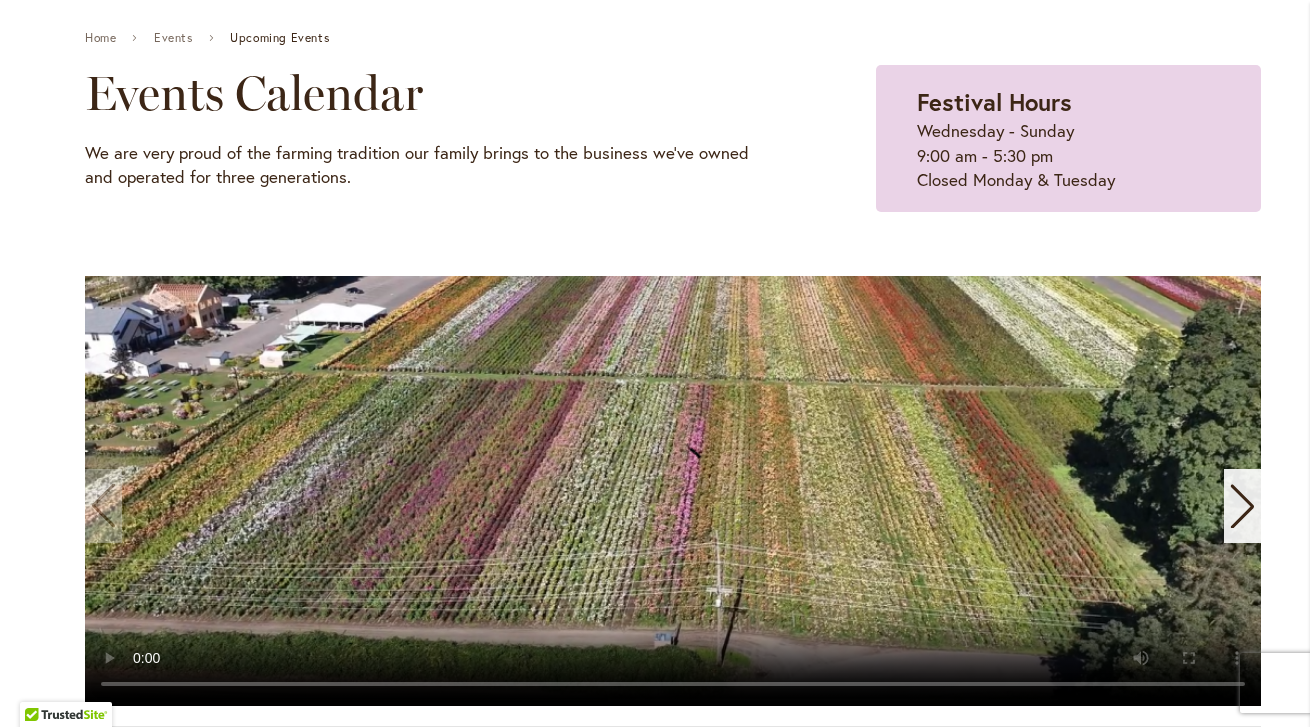 scroll, scrollTop: 234, scrollLeft: 0, axis: vertical 